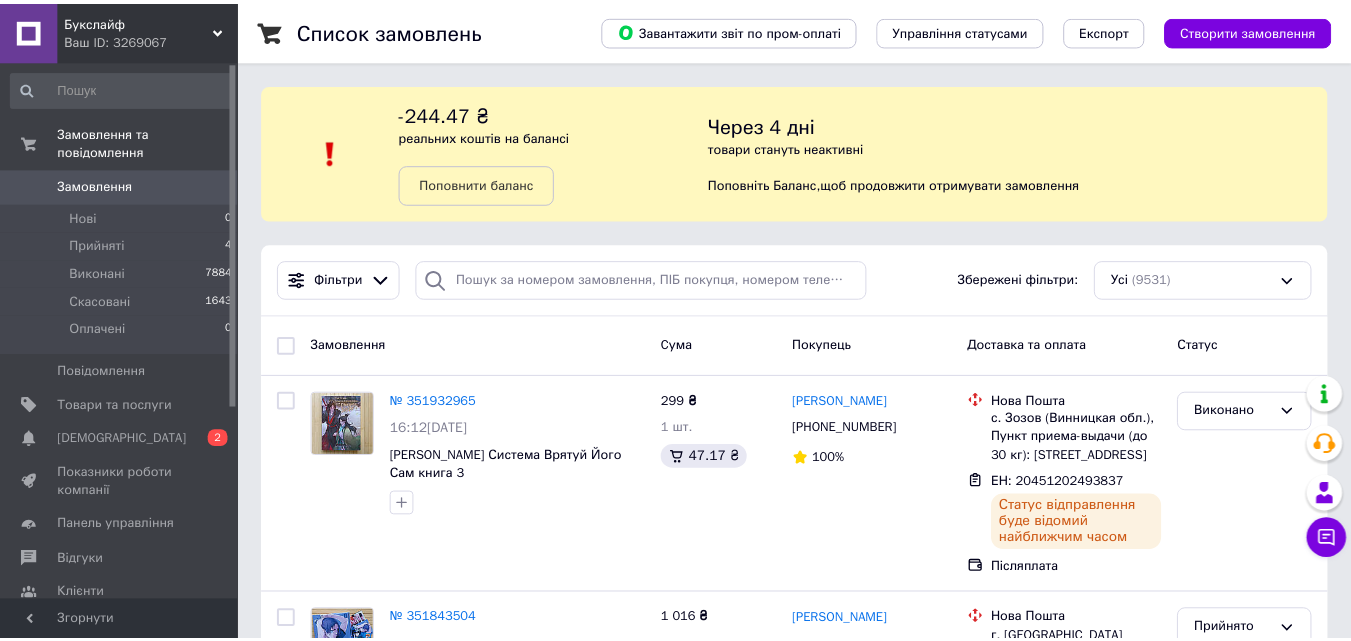 scroll, scrollTop: 0, scrollLeft: 0, axis: both 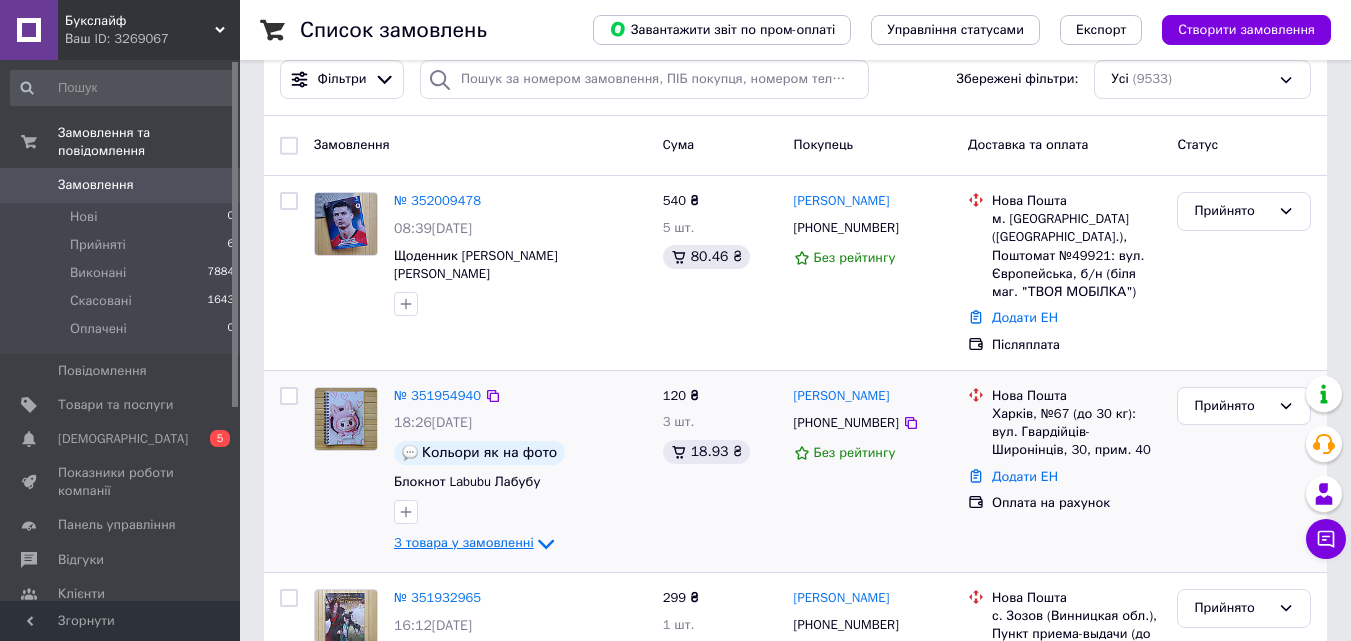 click on "3 товара у замовленні" at bounding box center [464, 543] 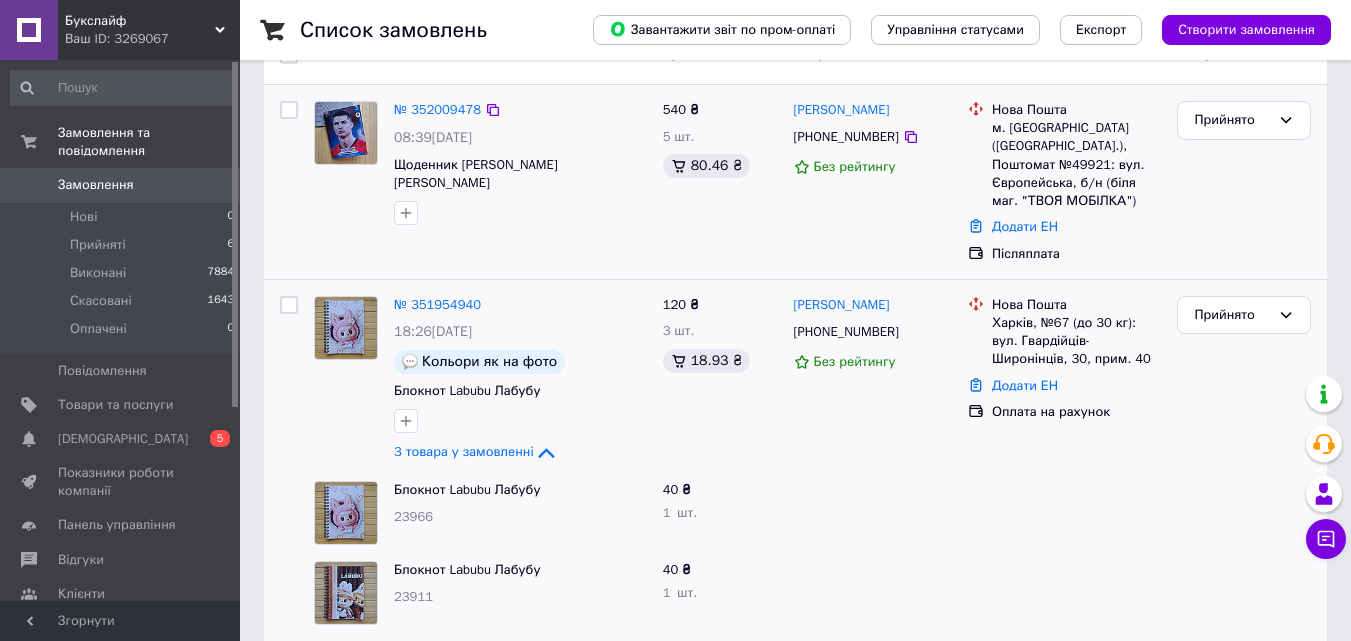 scroll, scrollTop: 400, scrollLeft: 0, axis: vertical 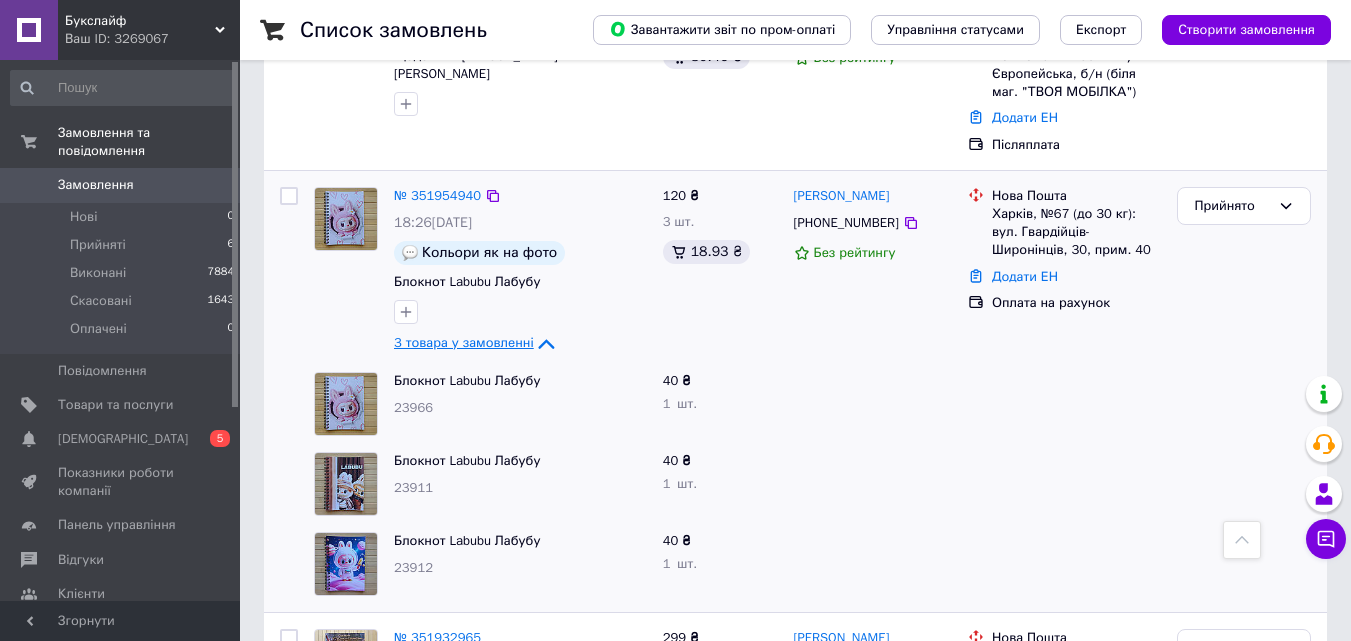 click on "3 товара у замовленні" at bounding box center [464, 343] 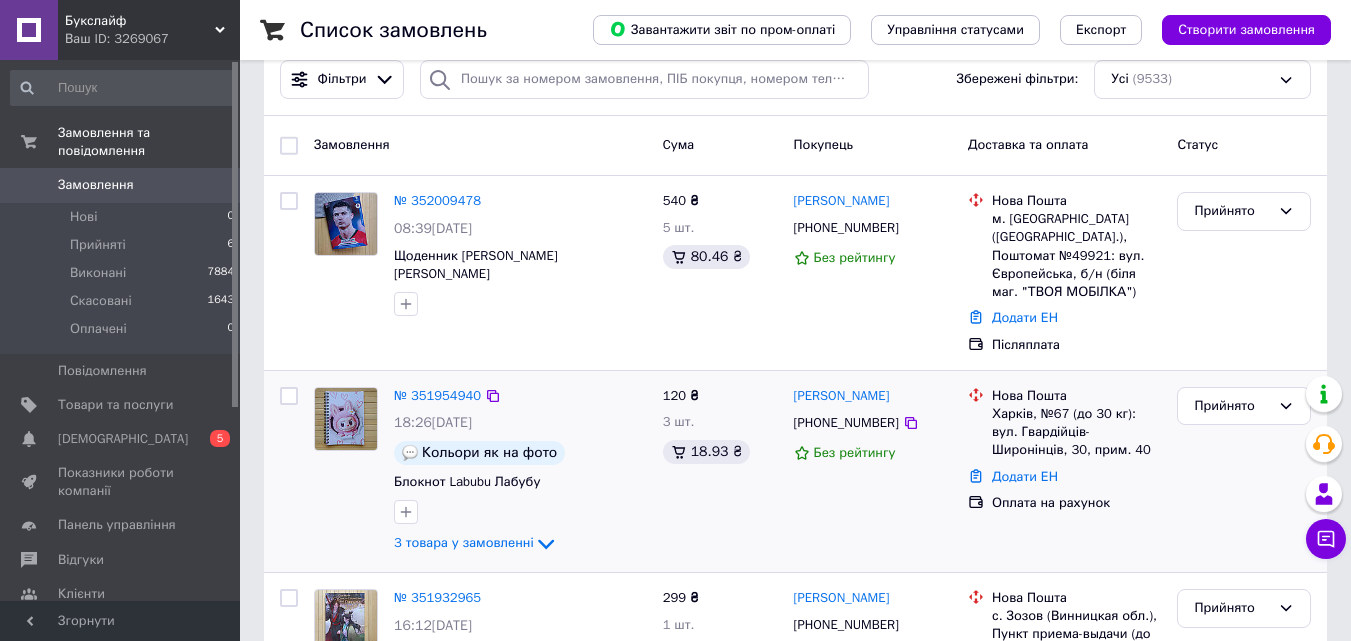 scroll, scrollTop: 0, scrollLeft: 0, axis: both 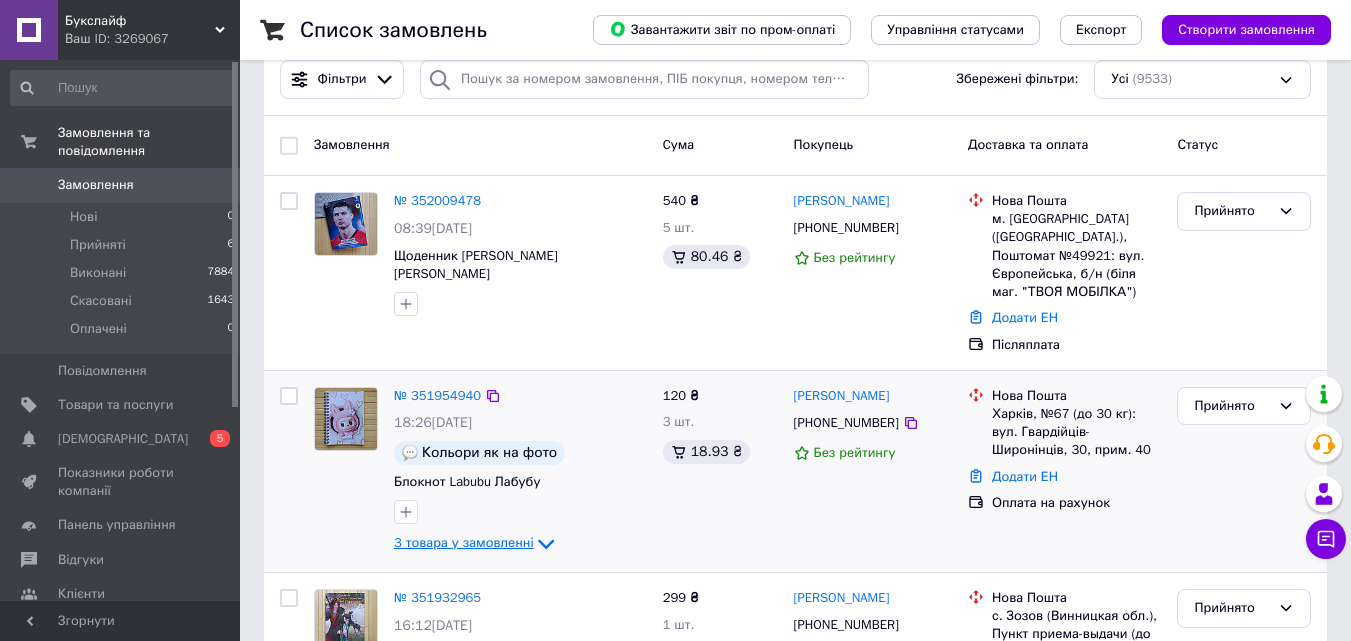 click on "3 товара у замовленні" at bounding box center (464, 543) 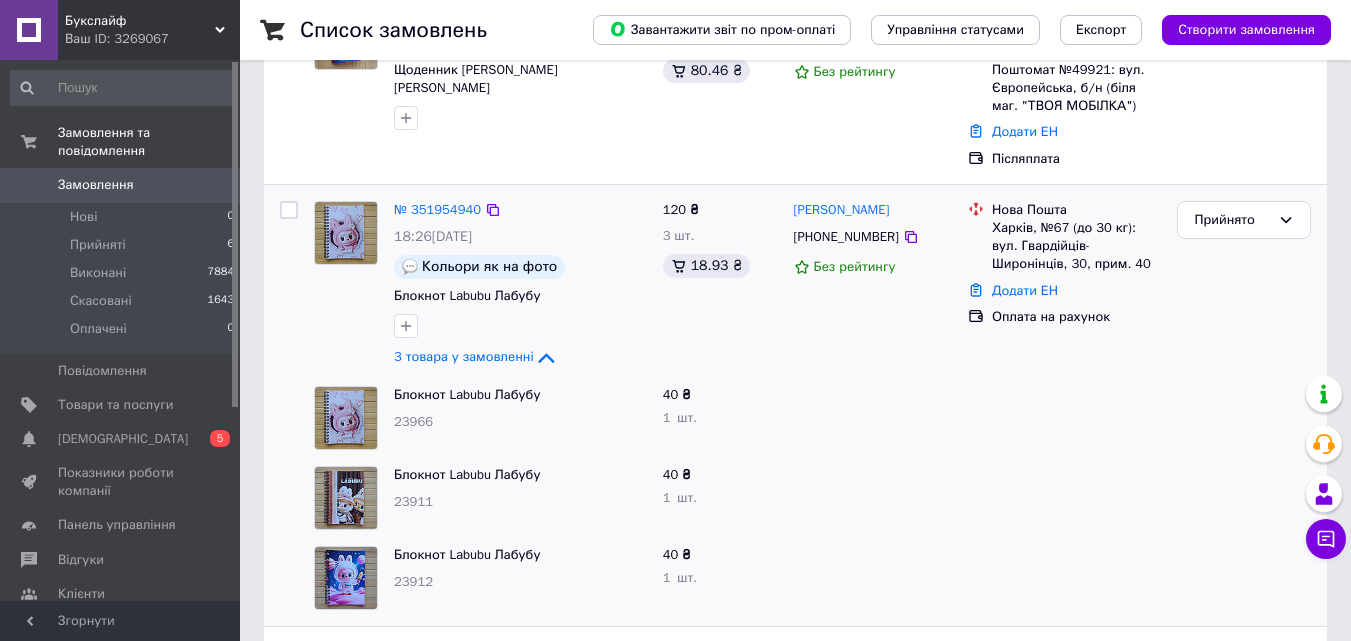 scroll, scrollTop: 400, scrollLeft: 0, axis: vertical 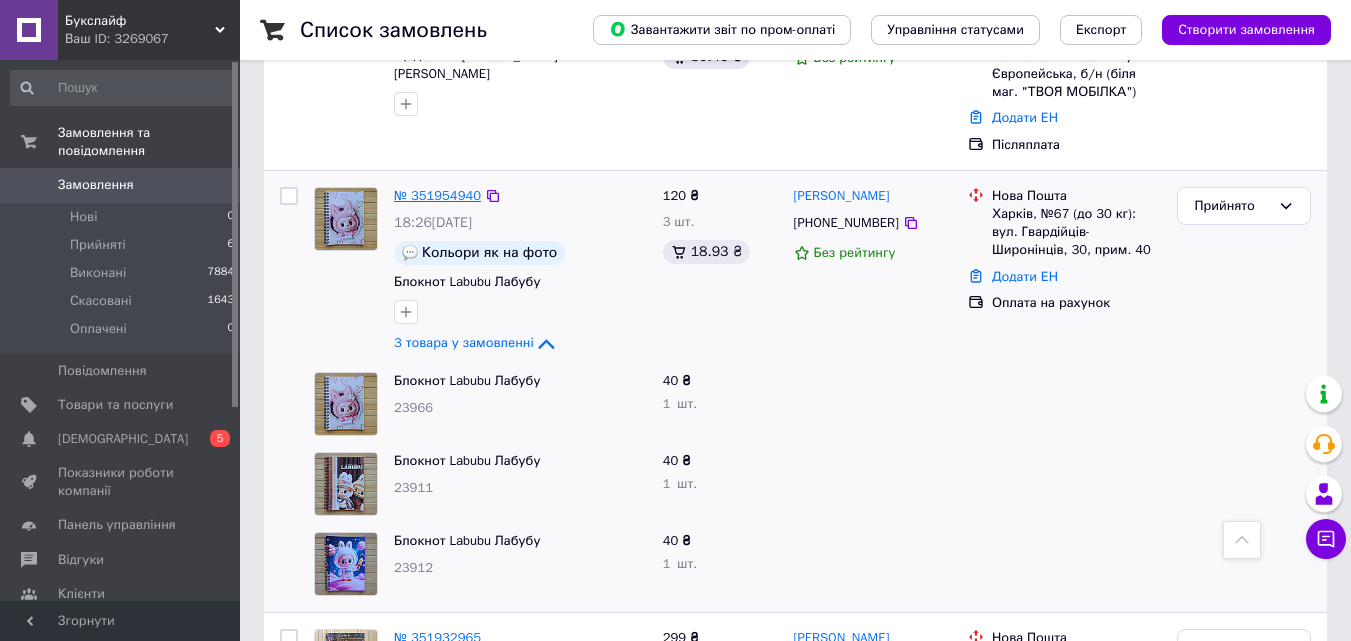 click on "№ 351954940" at bounding box center (437, 195) 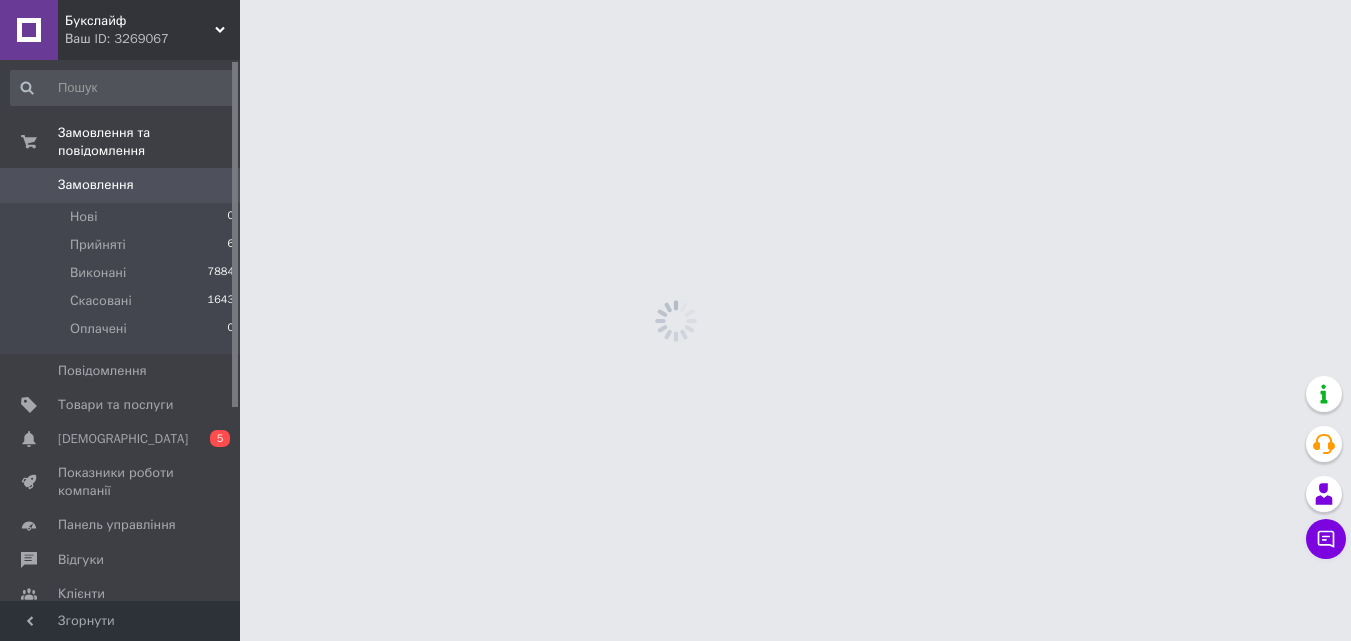 scroll, scrollTop: 0, scrollLeft: 0, axis: both 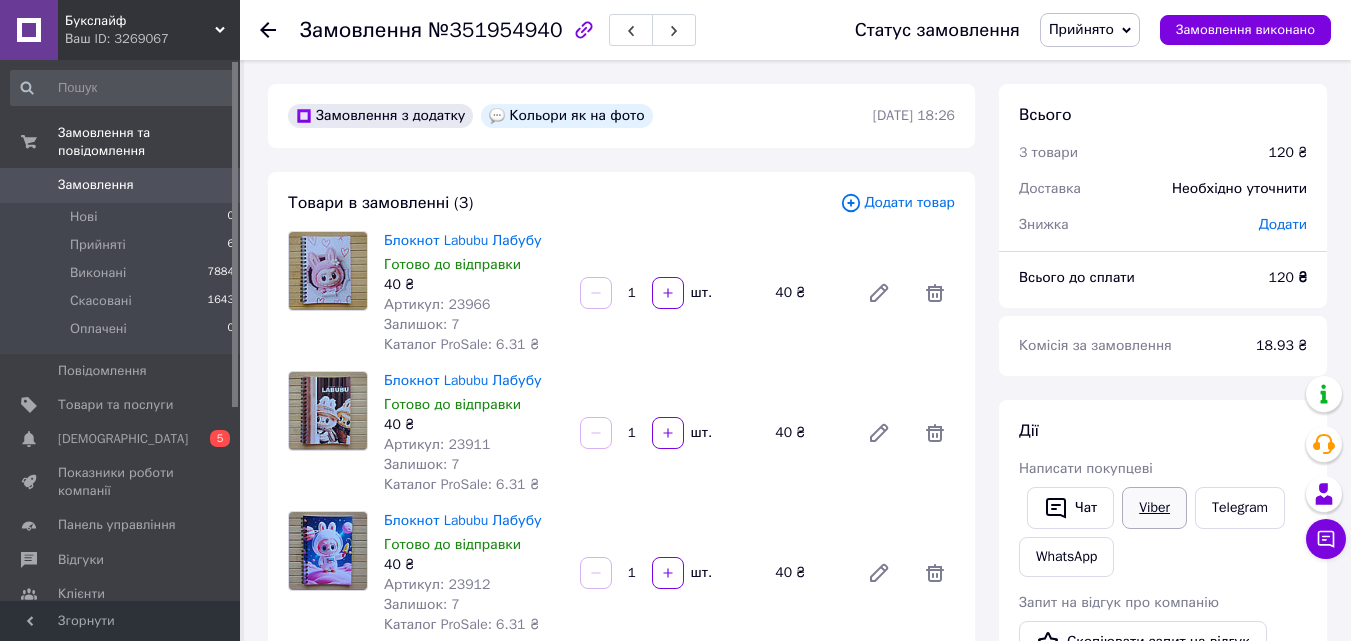 click on "Viber" at bounding box center [1154, 508] 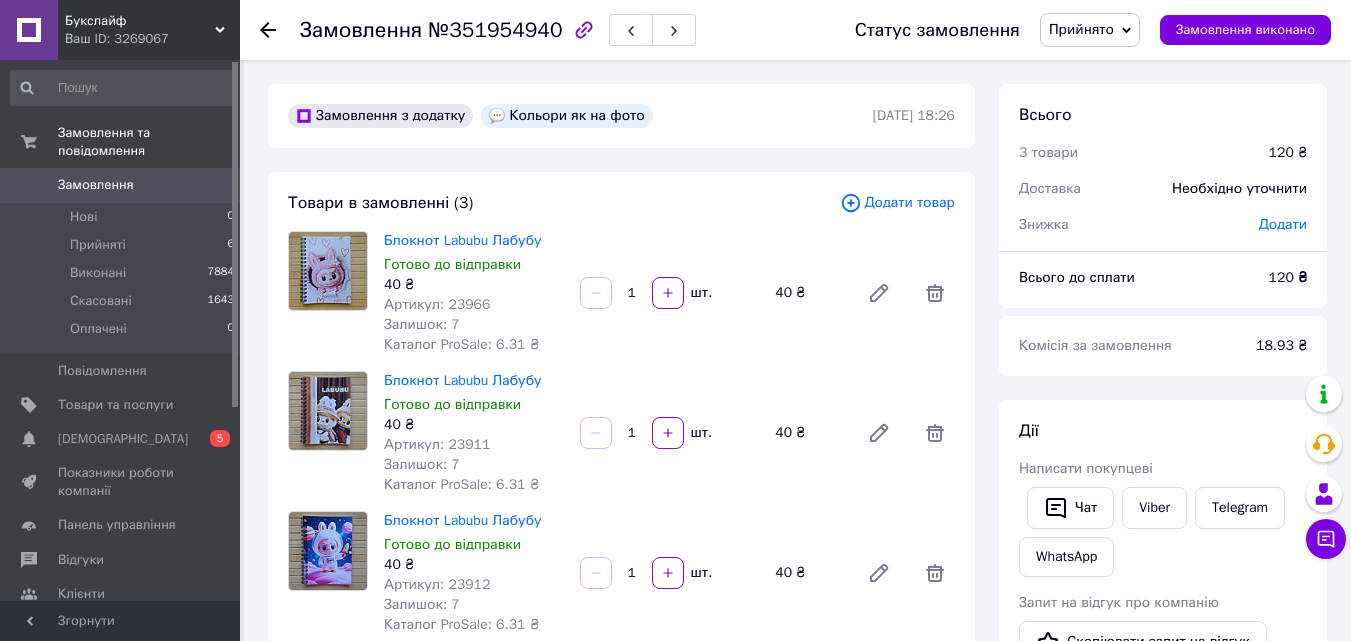click on "Всього 3 товари 120 ₴ Доставка Необхідно уточнити Знижка Додати Всього до сплати 120 ₴ Комісія за замовлення 18.93 ₴ Дії Написати покупцеві   Чат Viber Telegram WhatsApp Запит на відгук про компанію   Скопіювати запит на відгук У вас є 29 днів, щоб відправити запит на відгук покупцеві, скопіювавши посилання.   Видати чек   Завантажити PDF   Друк PDF   Дублювати замовлення Мітки Особисті нотатки, які бачите лише ви. З їх допомогою можна фільтрувати замовлення Примітки Залишилося 300 символів Очистити Зберегти" at bounding box center [1163, 757] 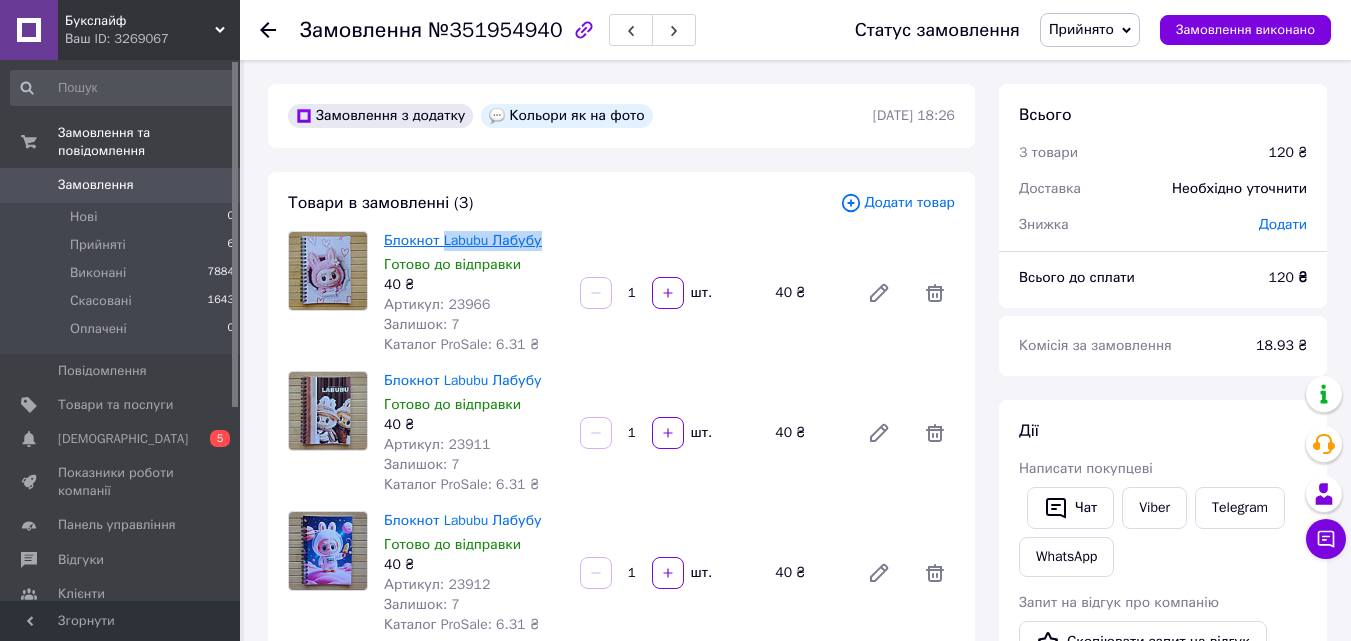 drag, startPoint x: 555, startPoint y: 240, endPoint x: 440, endPoint y: 243, distance: 115.03912 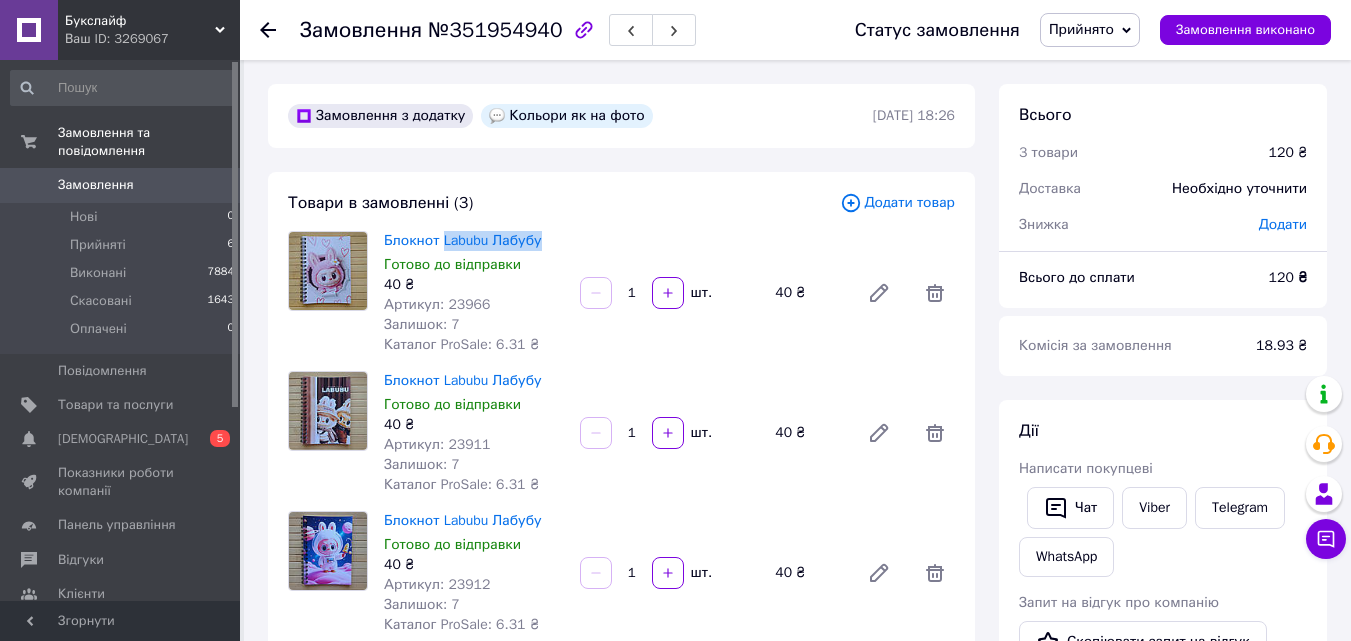 copy on "Labubu Лабубу" 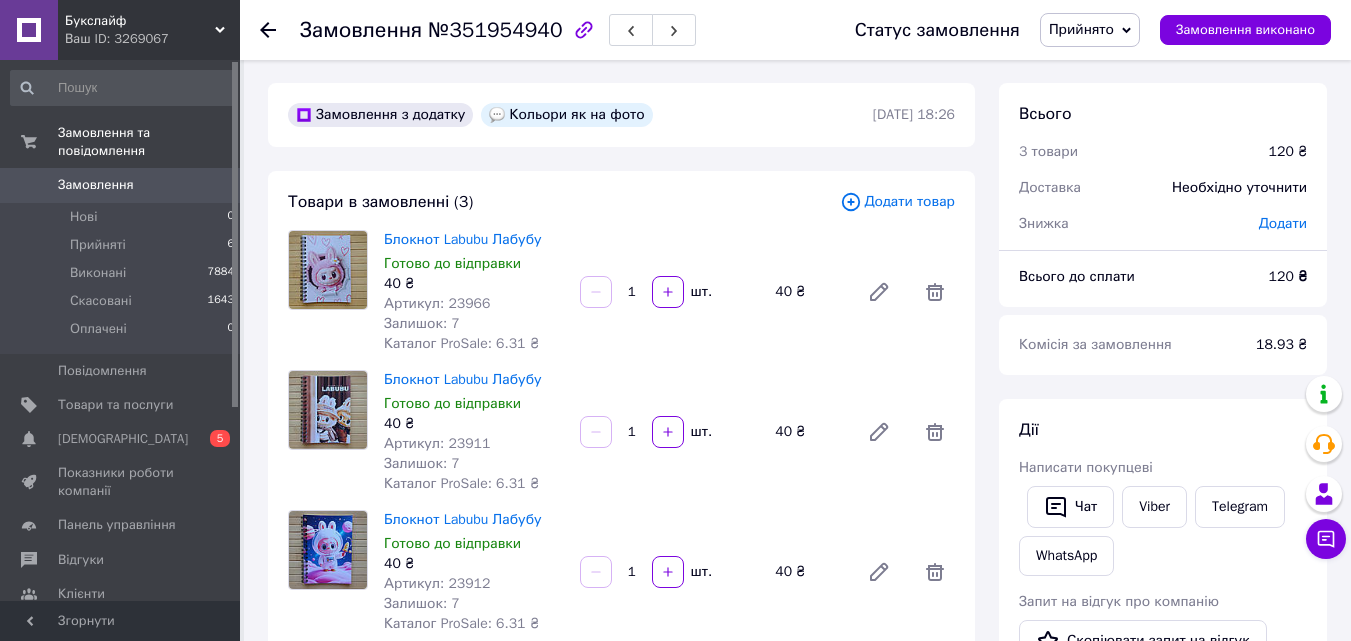scroll, scrollTop: 100, scrollLeft: 0, axis: vertical 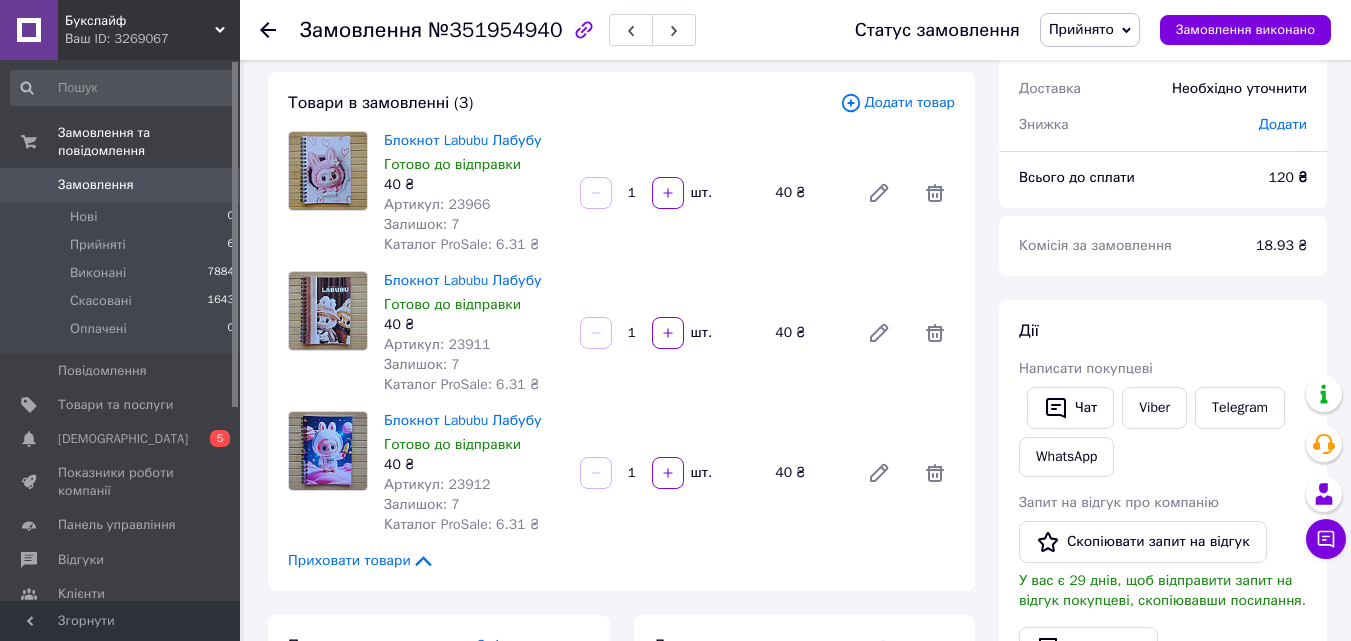 click 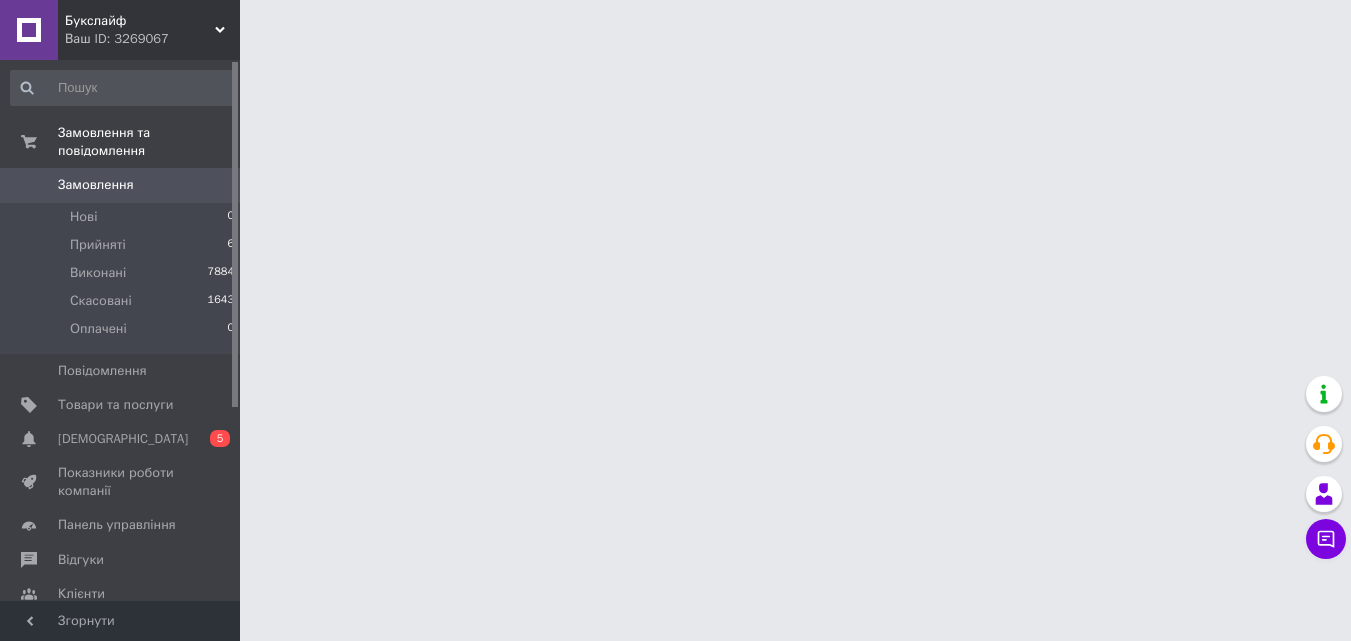 scroll, scrollTop: 0, scrollLeft: 0, axis: both 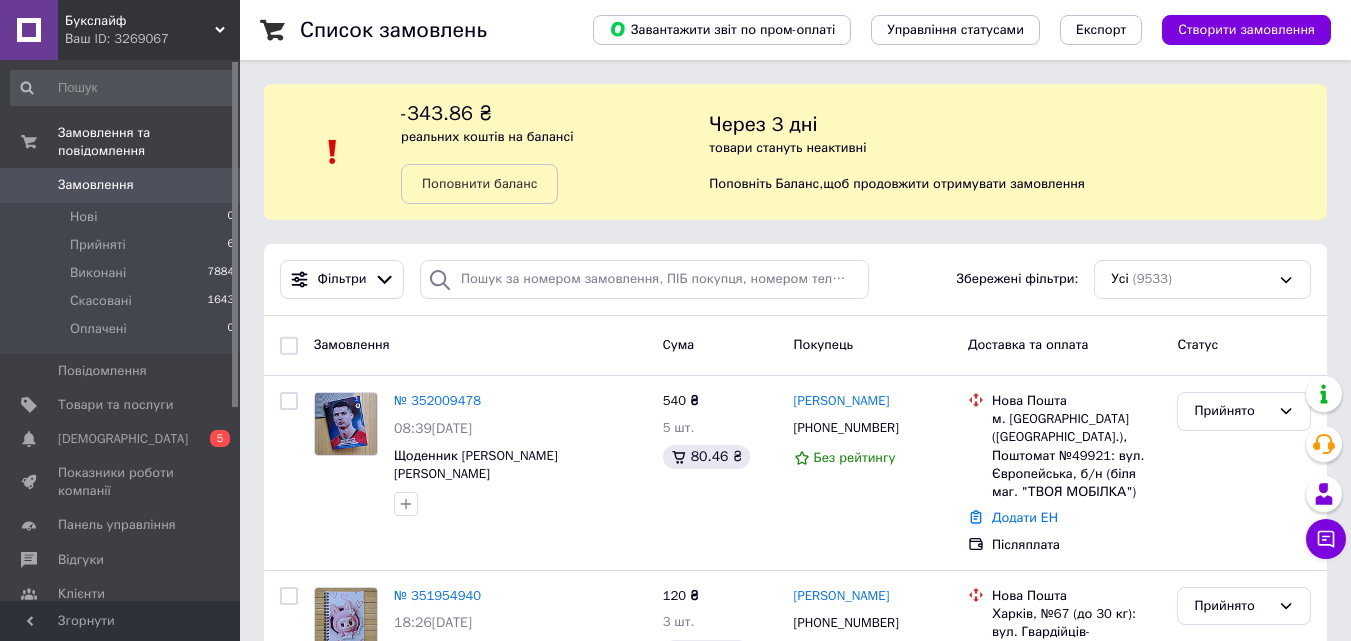 click on "Список замовлень   Завантажити звіт по пром-оплаті Управління статусами Експорт Створити замовлення -343.86 ₴ реальних коштів на балансі Поповнити баланс Через 3 дні товари стануть неактивні Поповніть Баланс ,  щоб продовжити отримувати замовлення Фільтри Збережені фільтри: Усі (9533) Замовлення Cума Покупець Доставка та оплата Статус № 352009478 08:39, 10.07.2025 Щоденник Кріштіану Роналду Cristiano Ronaldo 540 ₴ 5 шт. 80.46 ₴ Ніна Ящук +380963561819 Без рейтингу Нова Пошта м. Іллінці (Вінницька обл.), Поштомат №49921: вул. Європейська, б/н (біля маг. "ТВОЯ МОБІЛКА") Додати ЕН Післяплата 120 ₴ 1" at bounding box center [795, 2384] 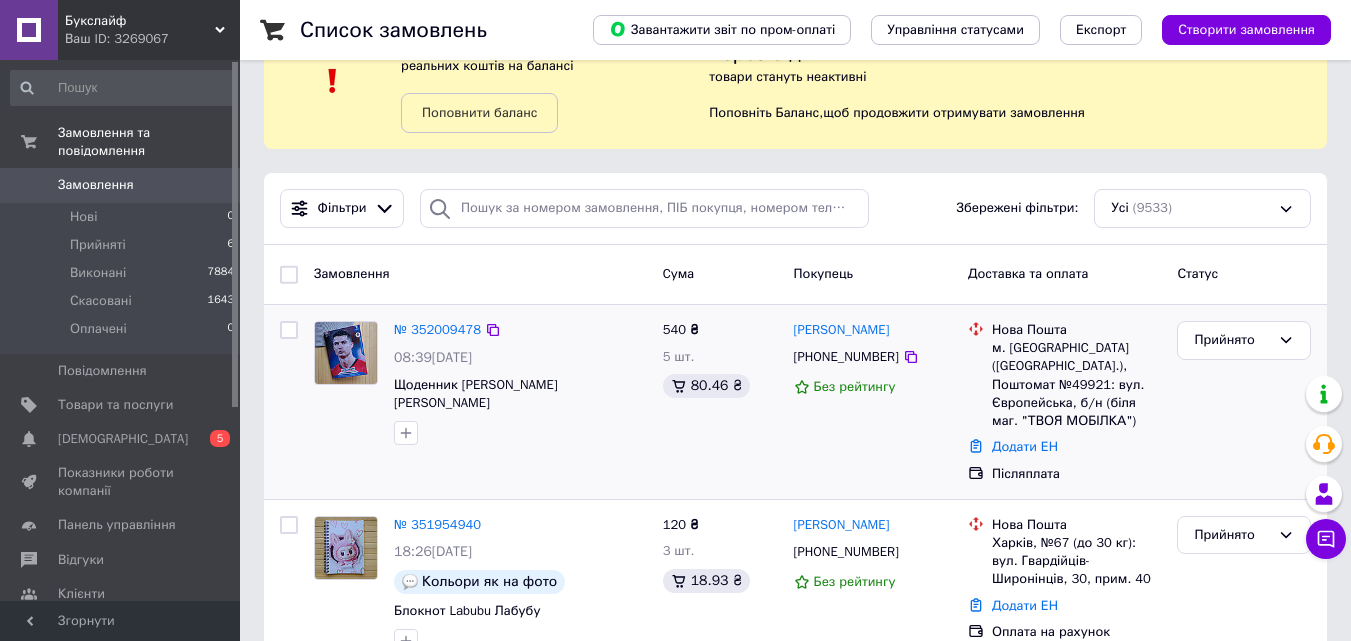 scroll, scrollTop: 200, scrollLeft: 0, axis: vertical 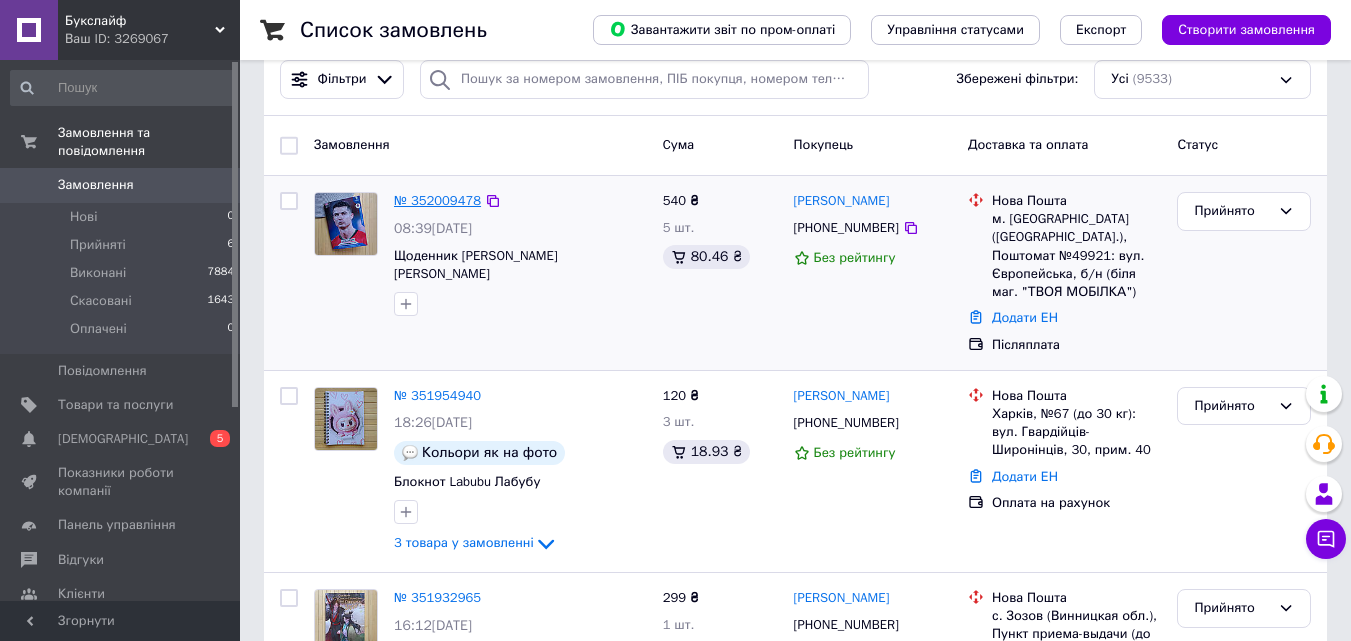click on "№ 352009478" at bounding box center (437, 200) 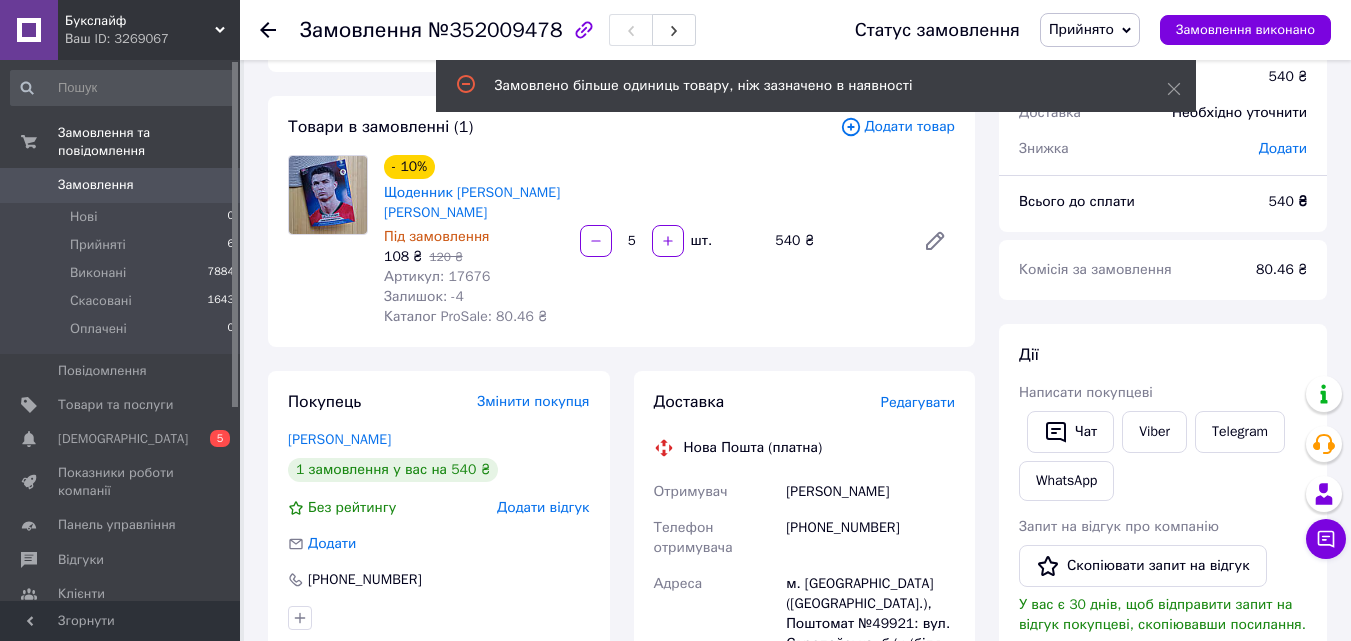 scroll, scrollTop: 0, scrollLeft: 0, axis: both 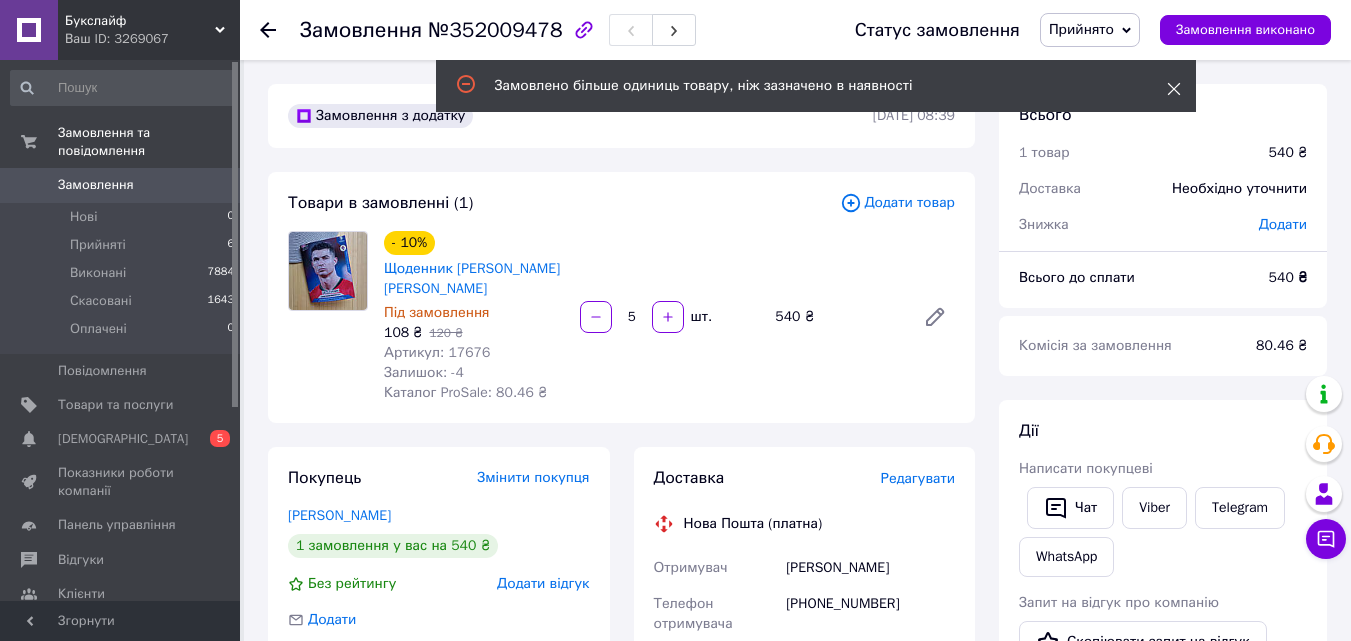 click 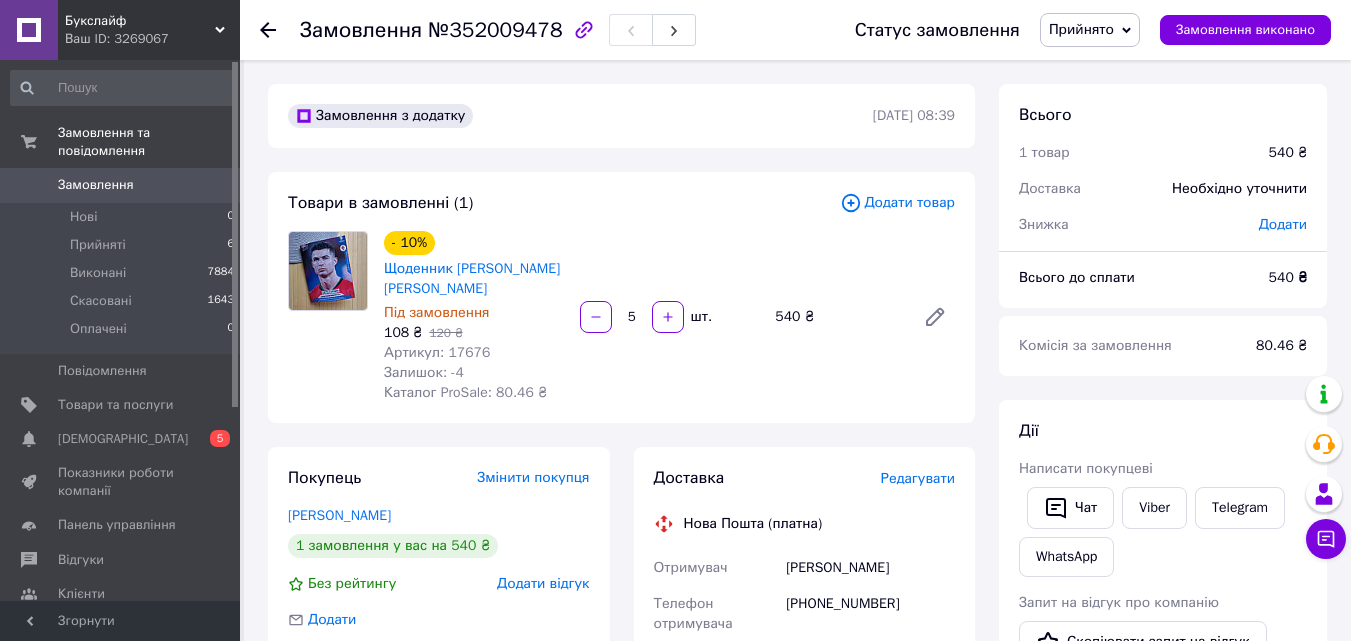 scroll, scrollTop: 200, scrollLeft: 0, axis: vertical 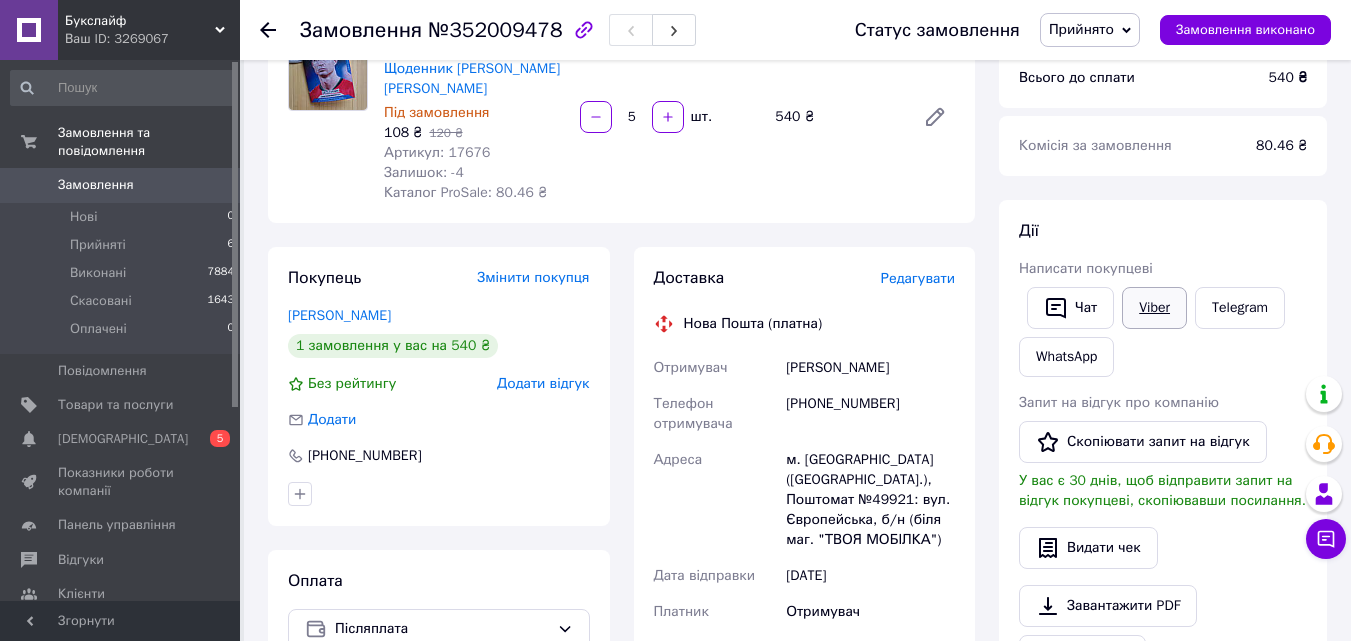 click on "Viber" at bounding box center (1154, 308) 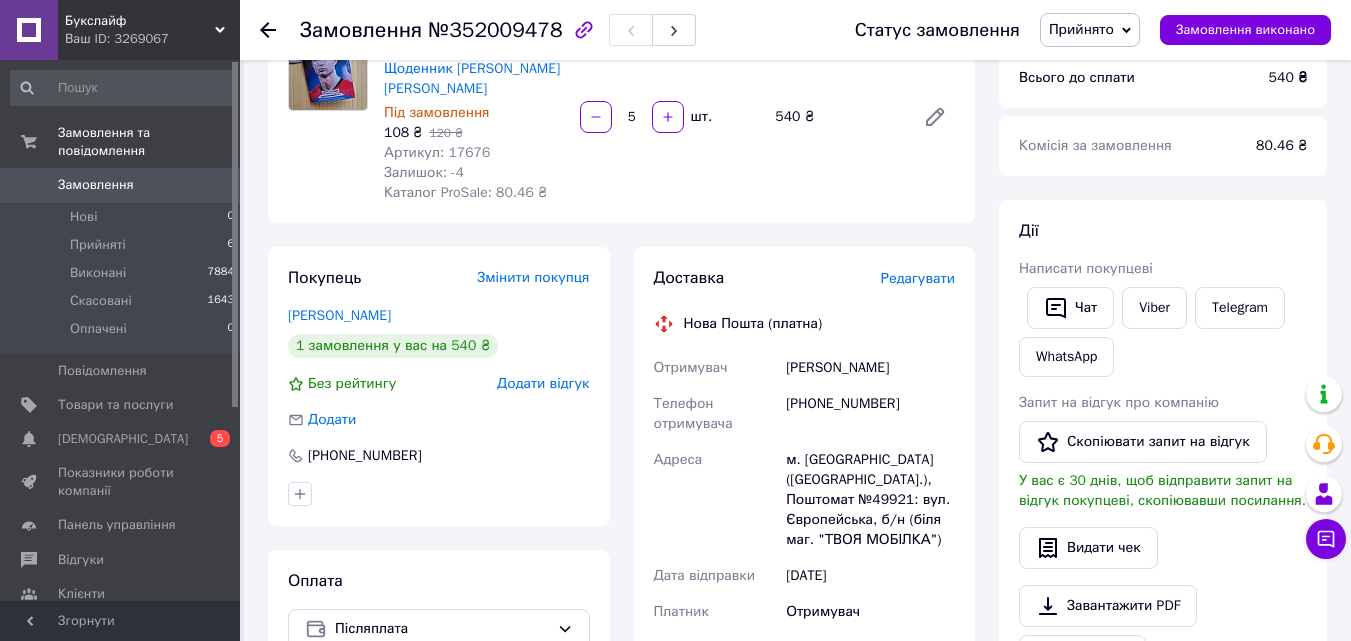 click on "Всього 1 товар 540 ₴ Доставка Необхідно уточнити Знижка Додати Всього до сплати 540 ₴ Комісія за замовлення 80.46 ₴ Дії Написати покупцеві   Чат Viber Telegram WhatsApp Запит на відгук про компанію   Скопіювати запит на відгук У вас є 30 днів, щоб відправити запит на відгук покупцеві, скопіювавши посилання.   Видати чек   Завантажити PDF   Друк PDF   Дублювати замовлення Мітки Особисті нотатки, які бачите лише ви. З їх допомогою можна фільтрувати замовлення Примітки Залишилося 300 символів Очистити Зберегти" at bounding box center (1163, 557) 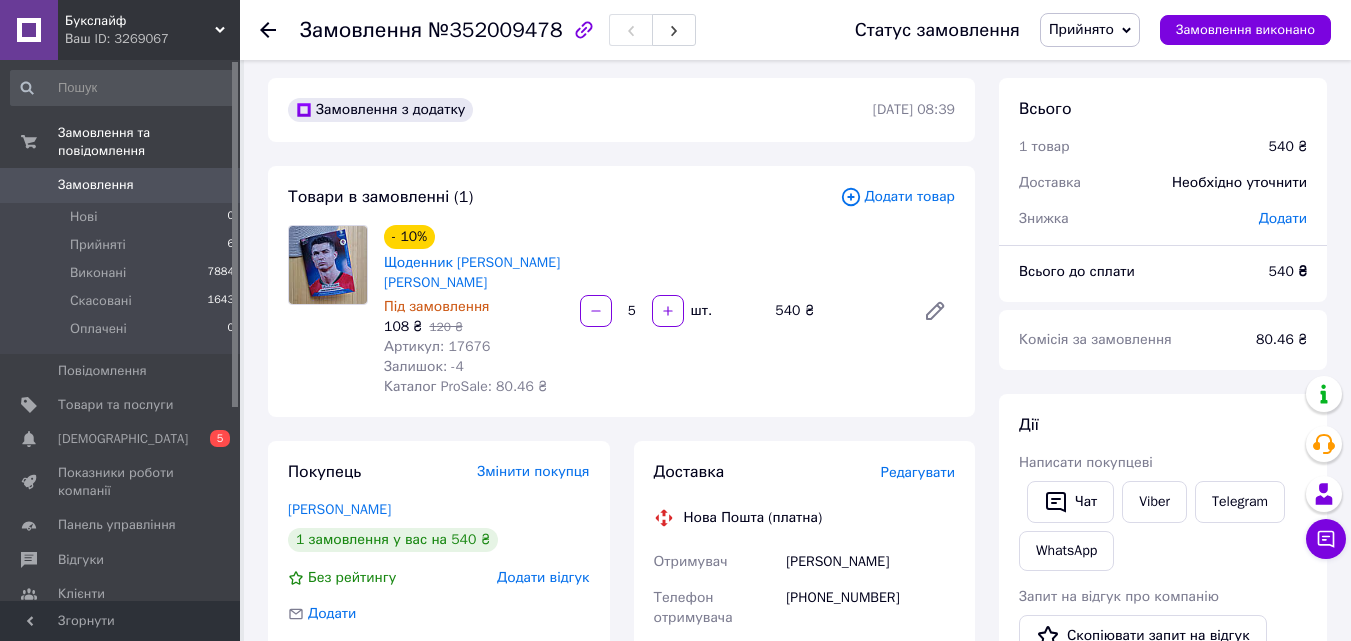scroll, scrollTop: 0, scrollLeft: 0, axis: both 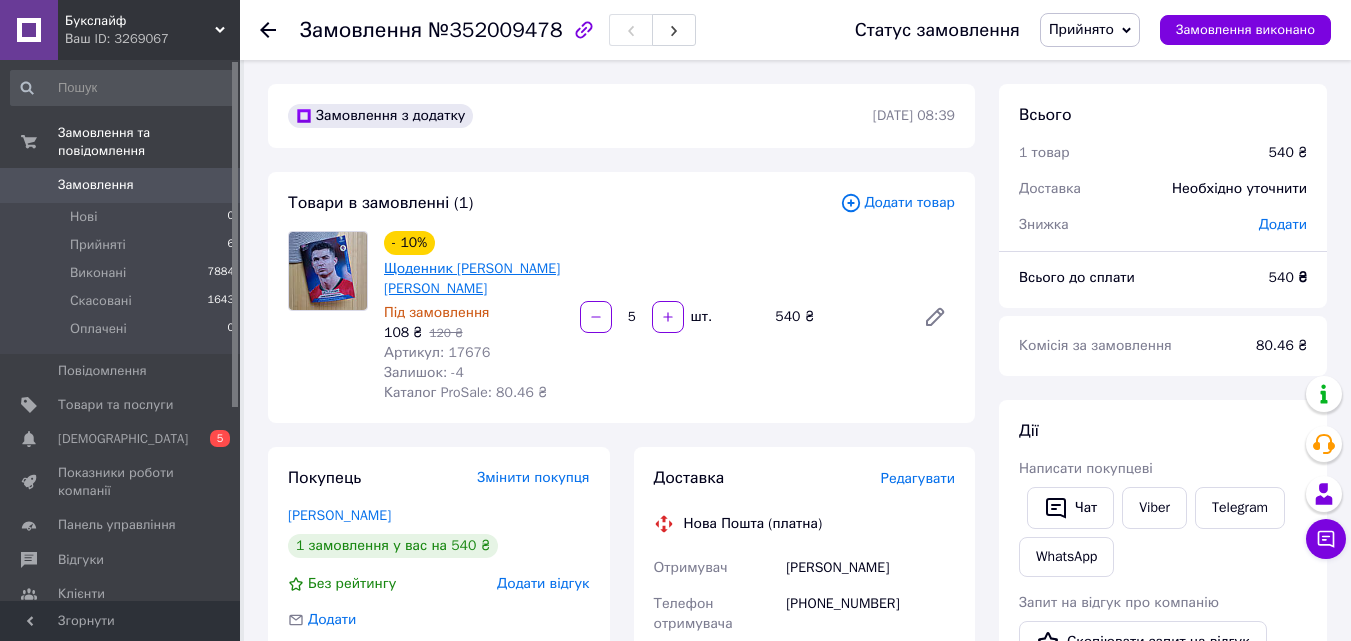 drag, startPoint x: 560, startPoint y: 288, endPoint x: 455, endPoint y: 269, distance: 106.7052 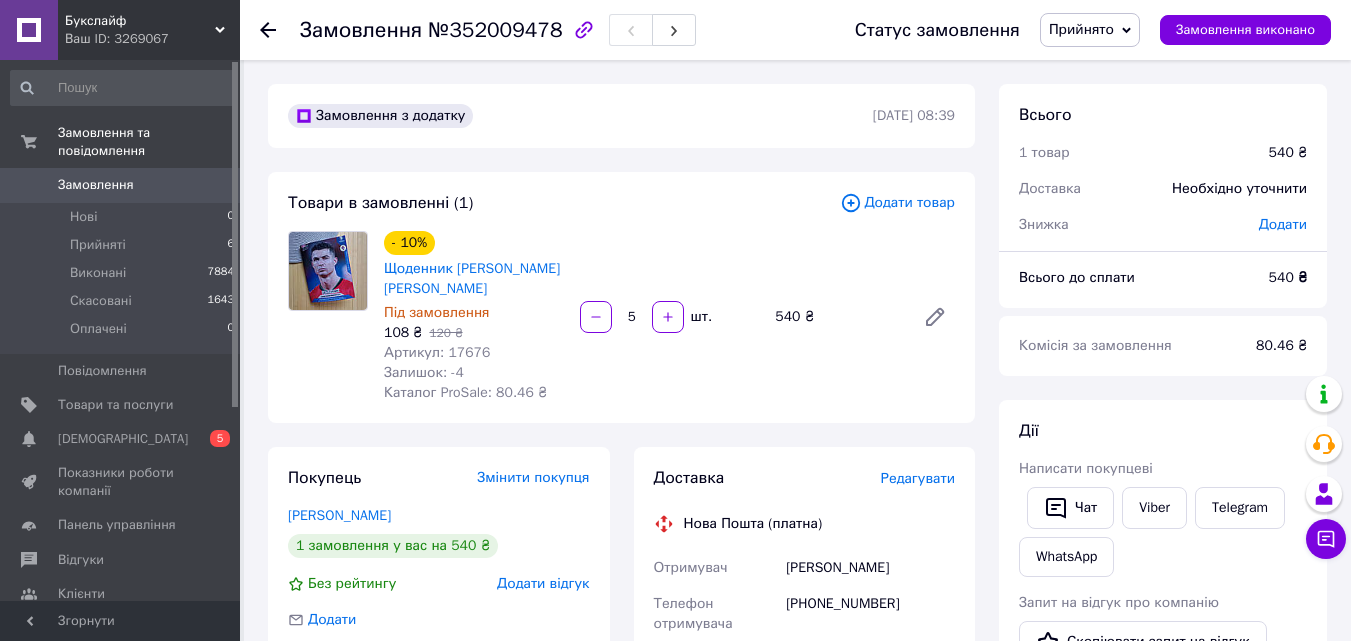 copy on "Кріштіану Роналду Cristiano Ronaldo" 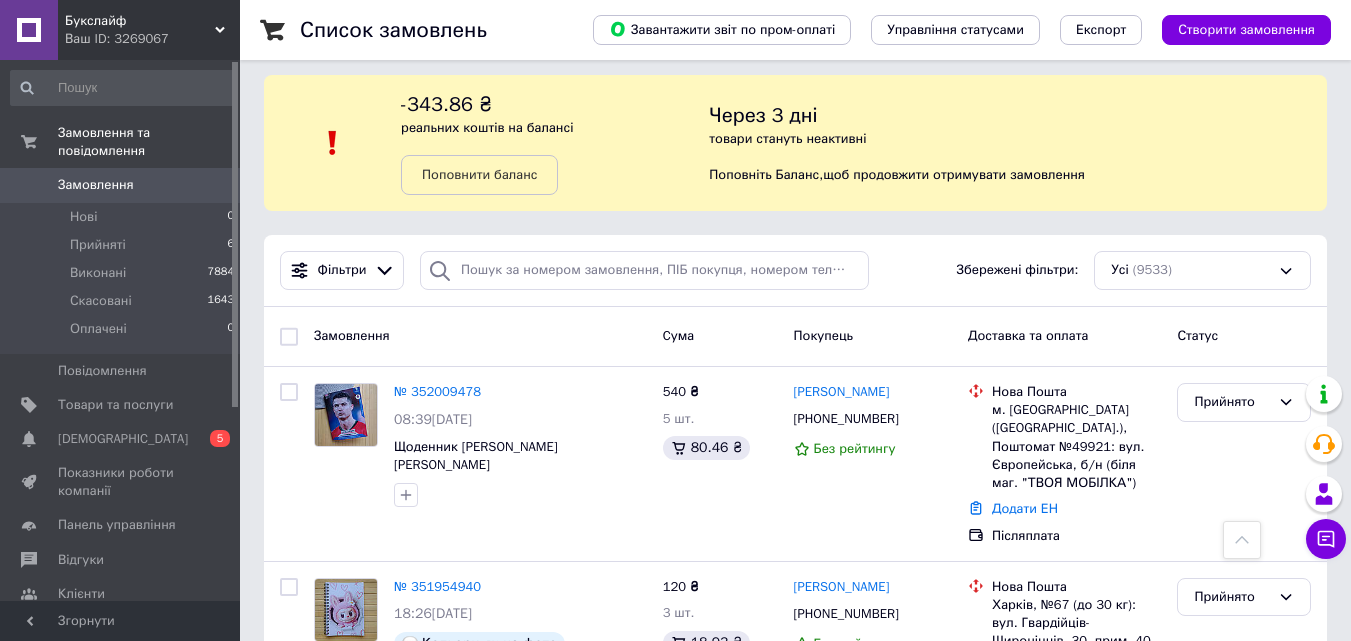 scroll, scrollTop: 0, scrollLeft: 0, axis: both 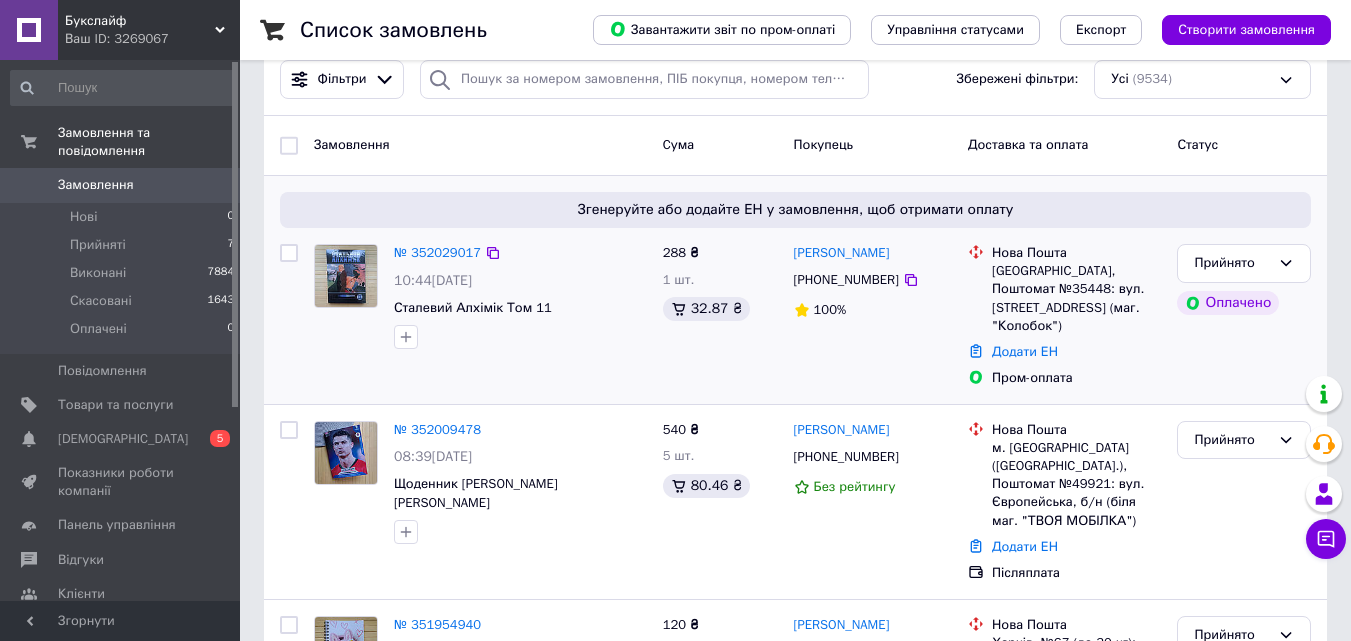 drag, startPoint x: 915, startPoint y: 251, endPoint x: 792, endPoint y: 251, distance: 123 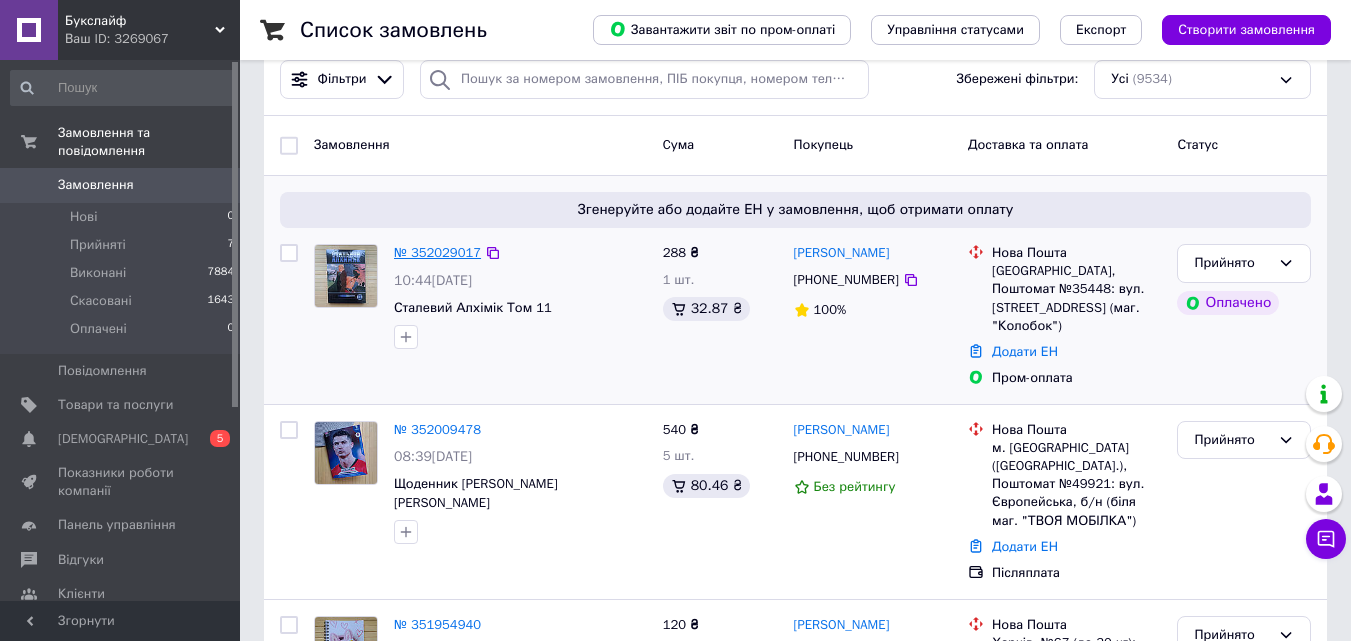 click on "№ 352029017" at bounding box center [437, 252] 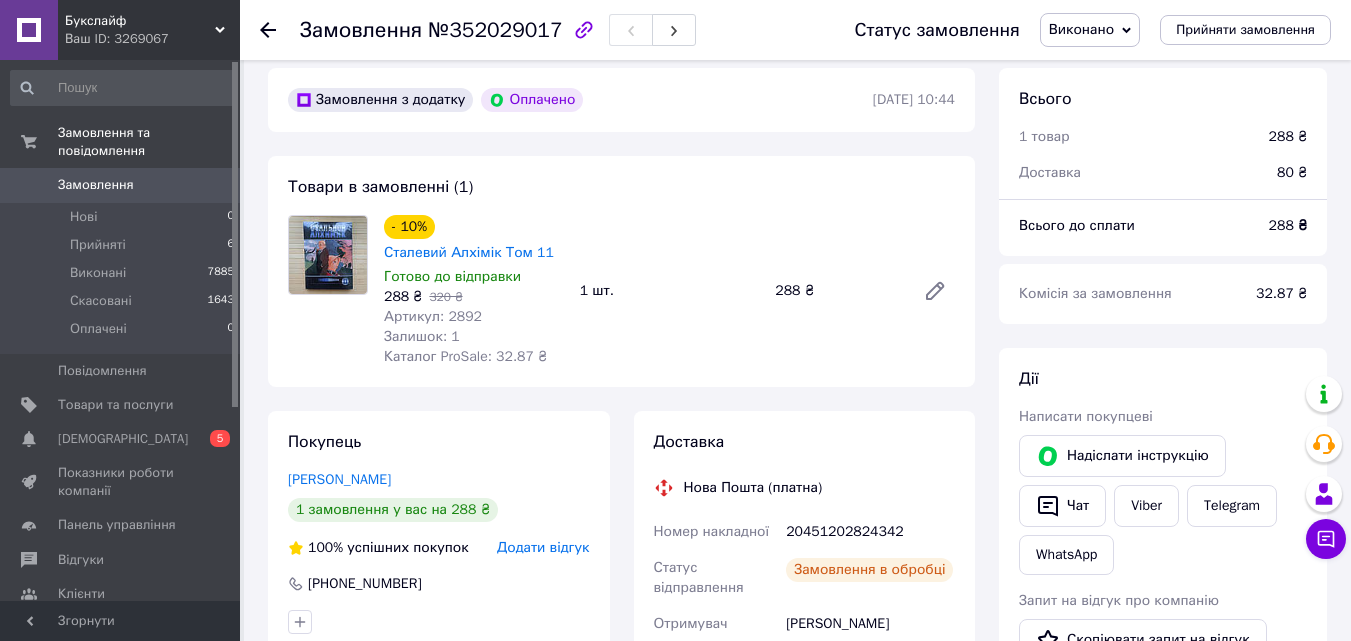 scroll, scrollTop: 100, scrollLeft: 0, axis: vertical 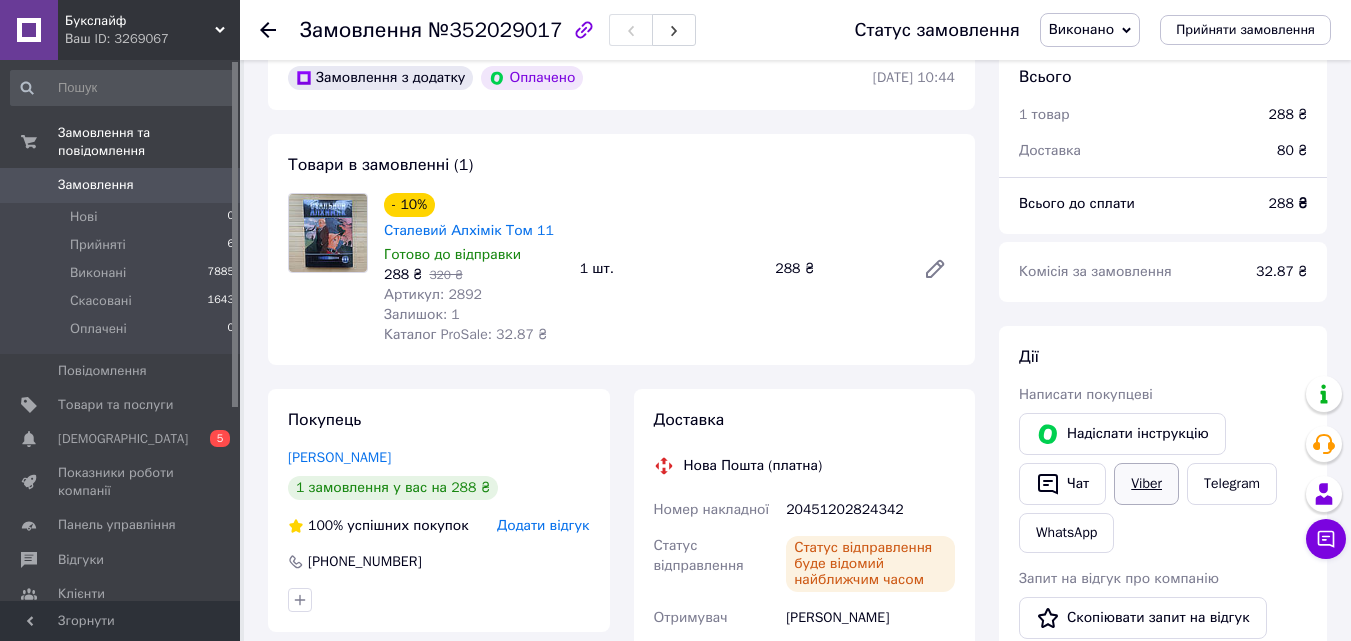 click on "Viber" at bounding box center (1146, 484) 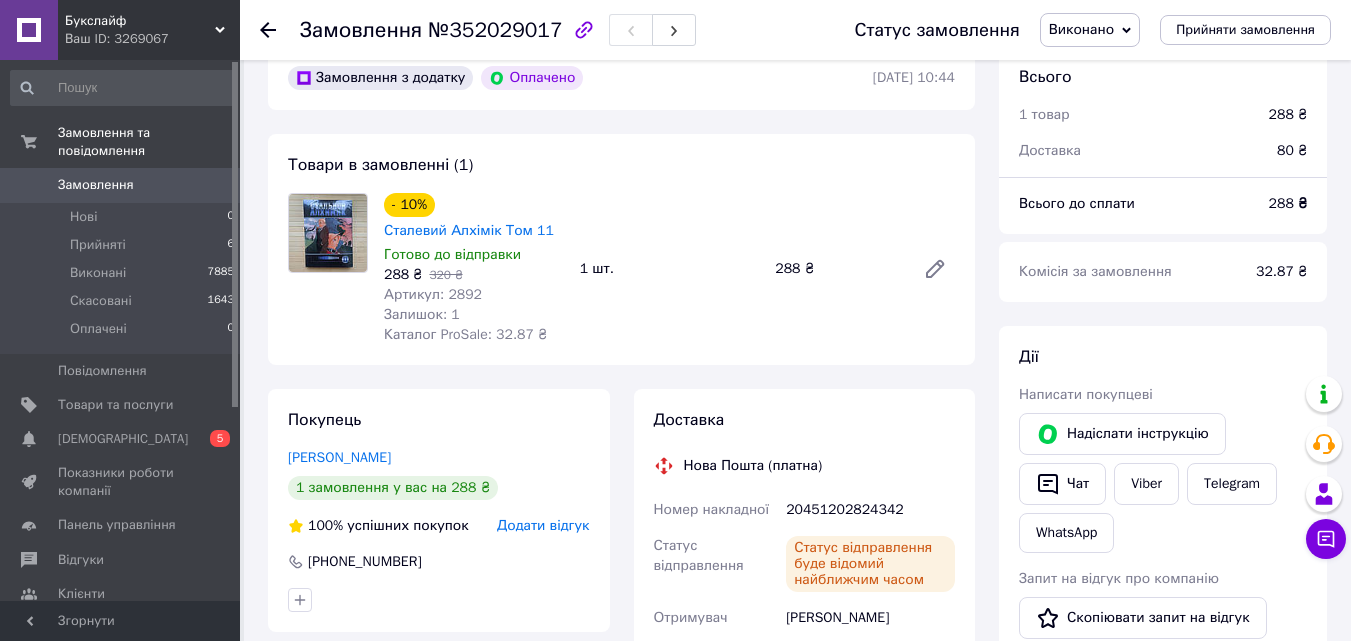 click on "Всього 1 товар 288 ₴ Доставка 80 ₴ Всього до сплати 288 ₴ Комісія за замовлення 32.87 ₴ Дії Написати покупцеві   Надіслати інструкцію   Чат Viber Telegram WhatsApp Запит на відгук про компанію   Скопіювати запит на відгук У вас є 30 днів, щоб відправити запит на відгук покупцеві, скопіювавши посилання.   Видати чек   Завантажити PDF   Друк PDF   Повернути гроші покупцеві Мітки Особисті нотатки, які бачите лише ви. З їх допомогою можна фільтрувати замовлення Примітки Залишилося 300 символів Очистити Зберегти" at bounding box center [1163, 730] 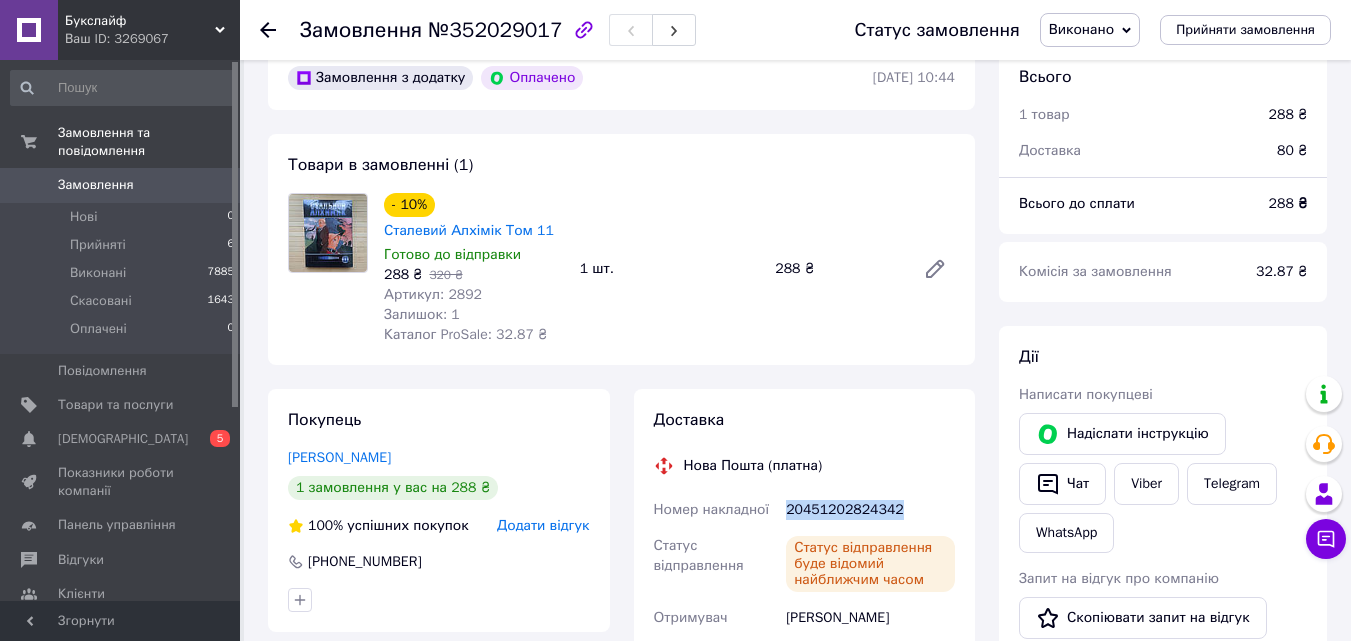 drag, startPoint x: 920, startPoint y: 513, endPoint x: 782, endPoint y: 514, distance: 138.00362 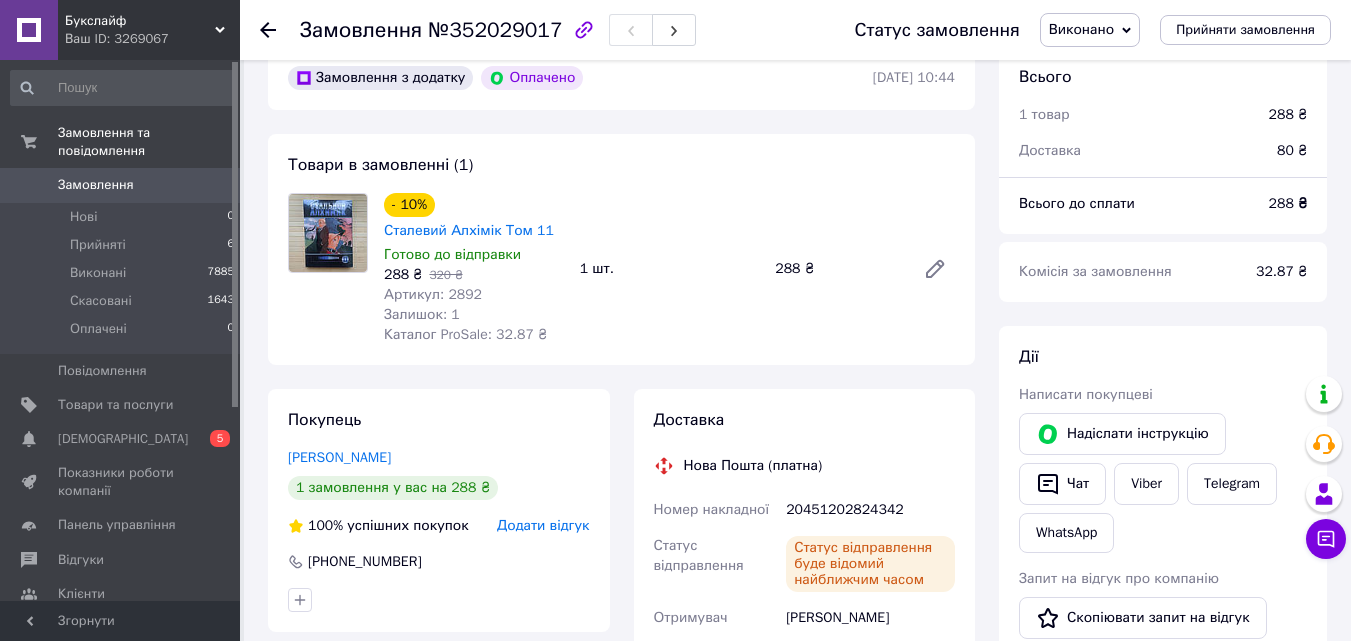 click 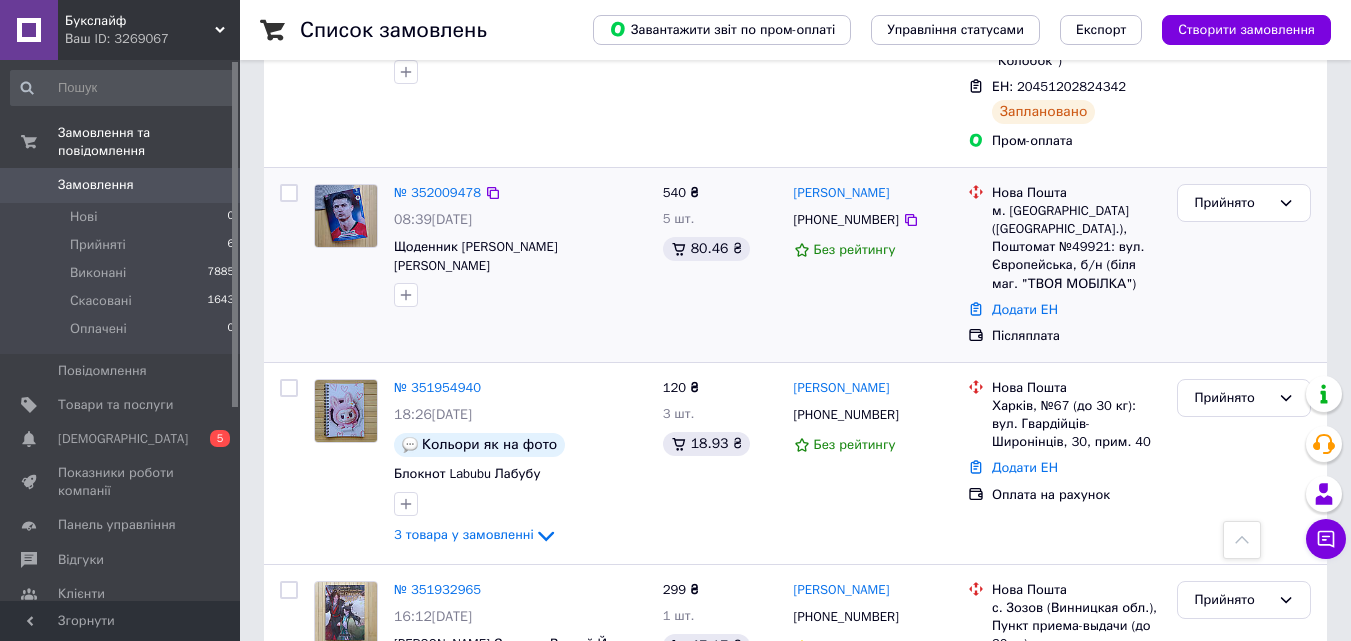 scroll, scrollTop: 500, scrollLeft: 0, axis: vertical 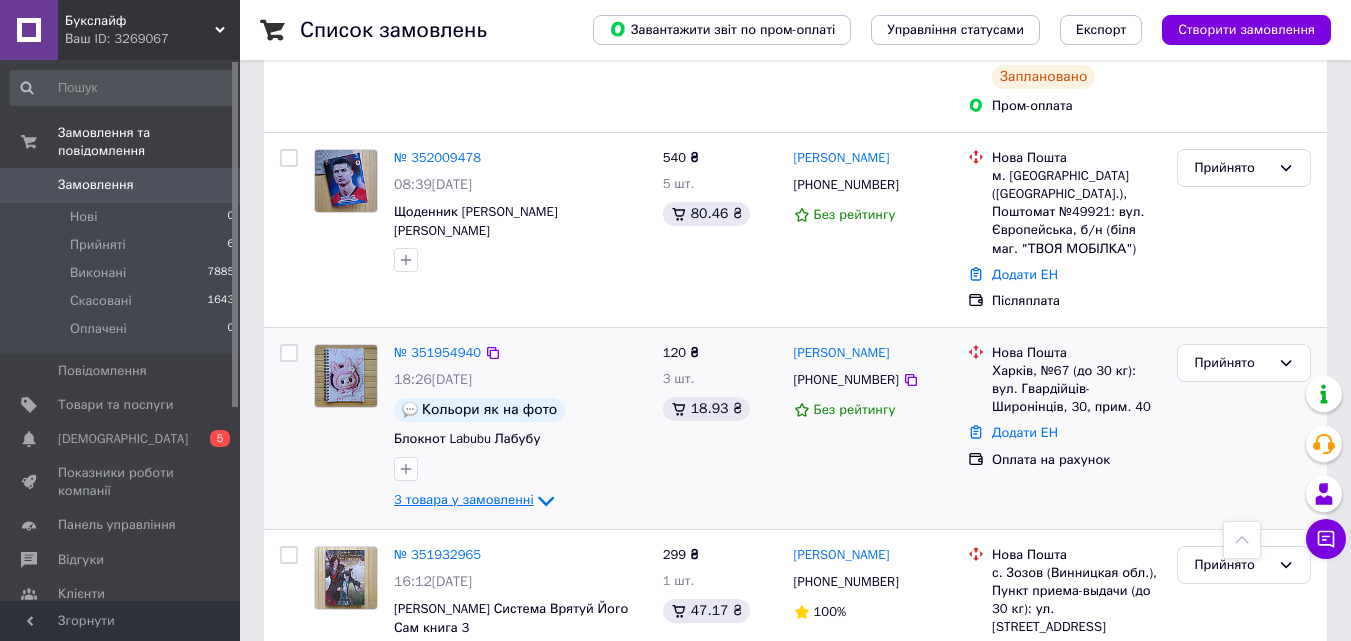 click on "3 товара у замовленні" at bounding box center [464, 499] 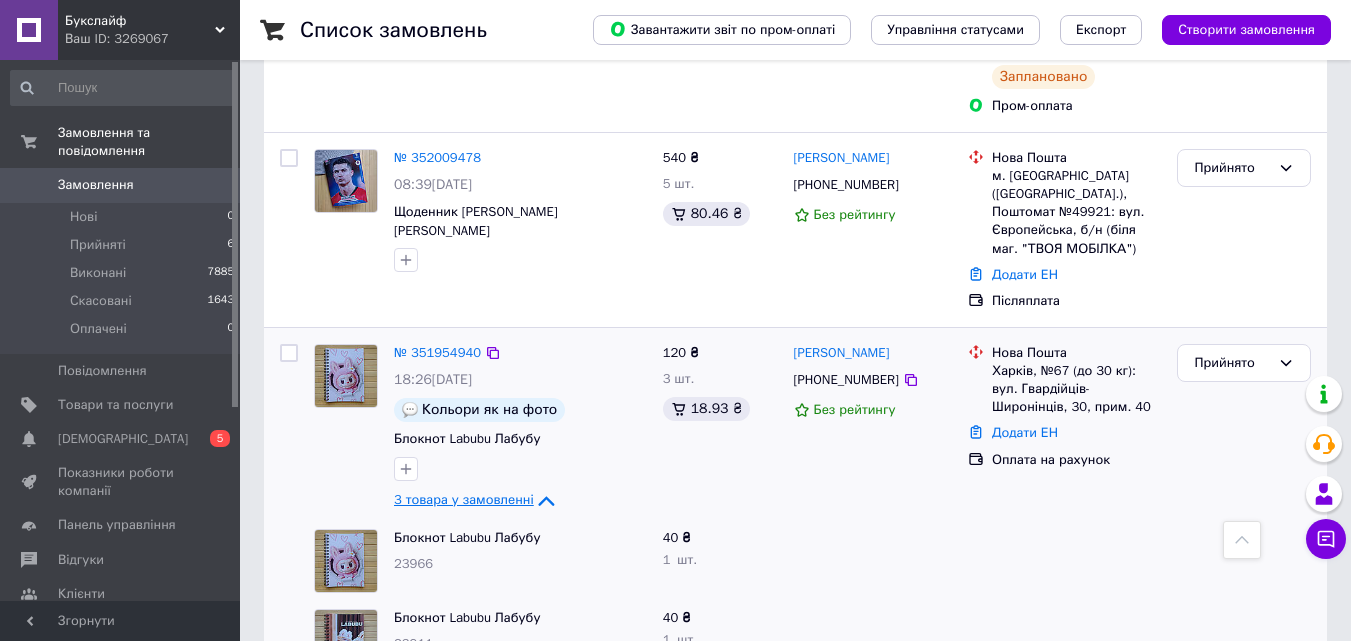 click on "3 товара у замовленні" at bounding box center [464, 499] 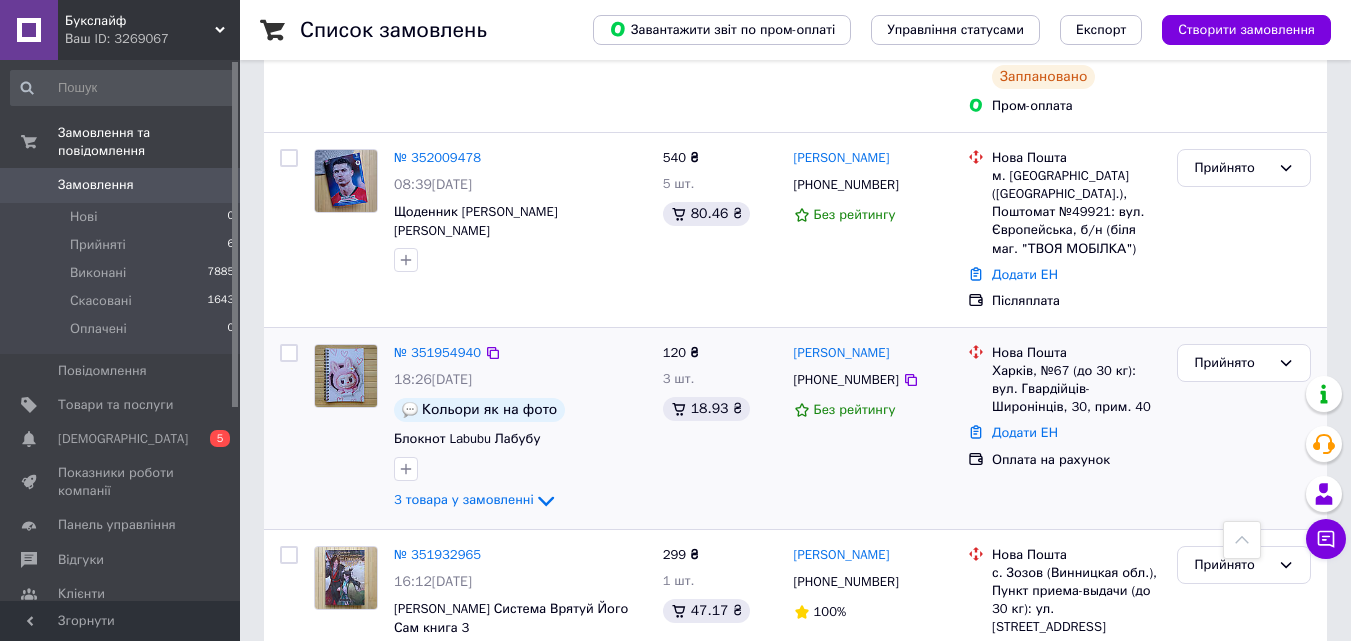 scroll, scrollTop: 700, scrollLeft: 0, axis: vertical 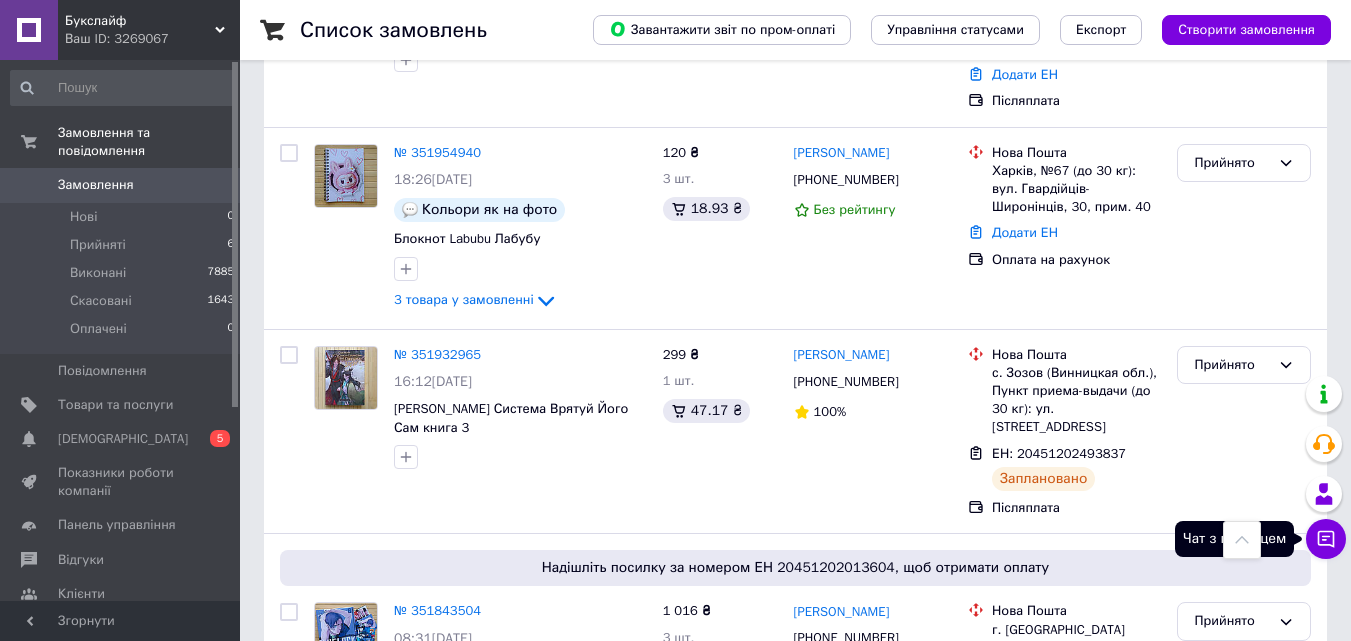 click 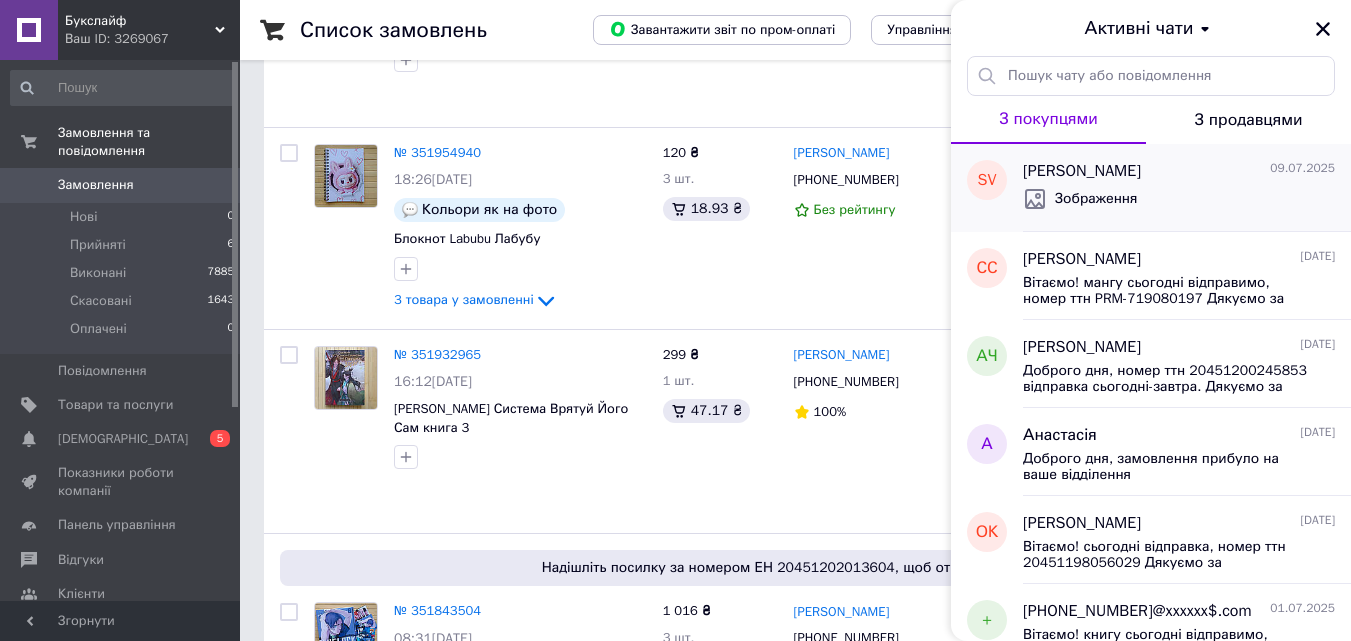 click on "Зображення" at bounding box center [1179, 199] 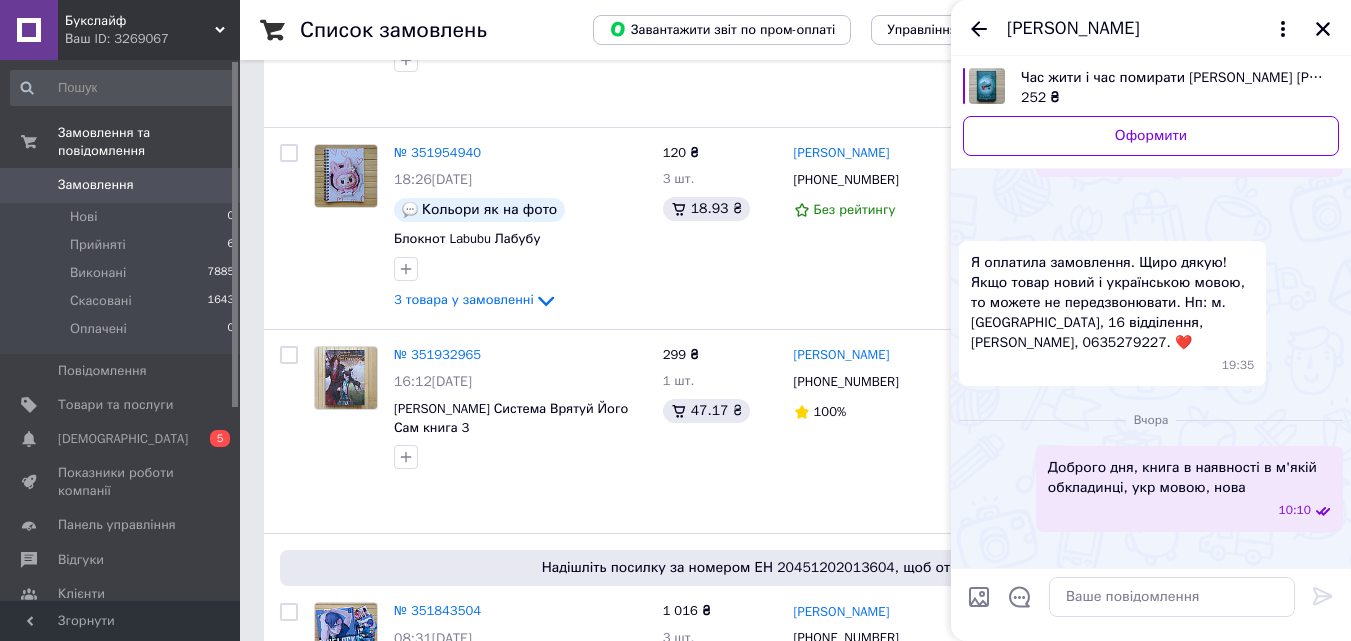 scroll, scrollTop: 1110, scrollLeft: 0, axis: vertical 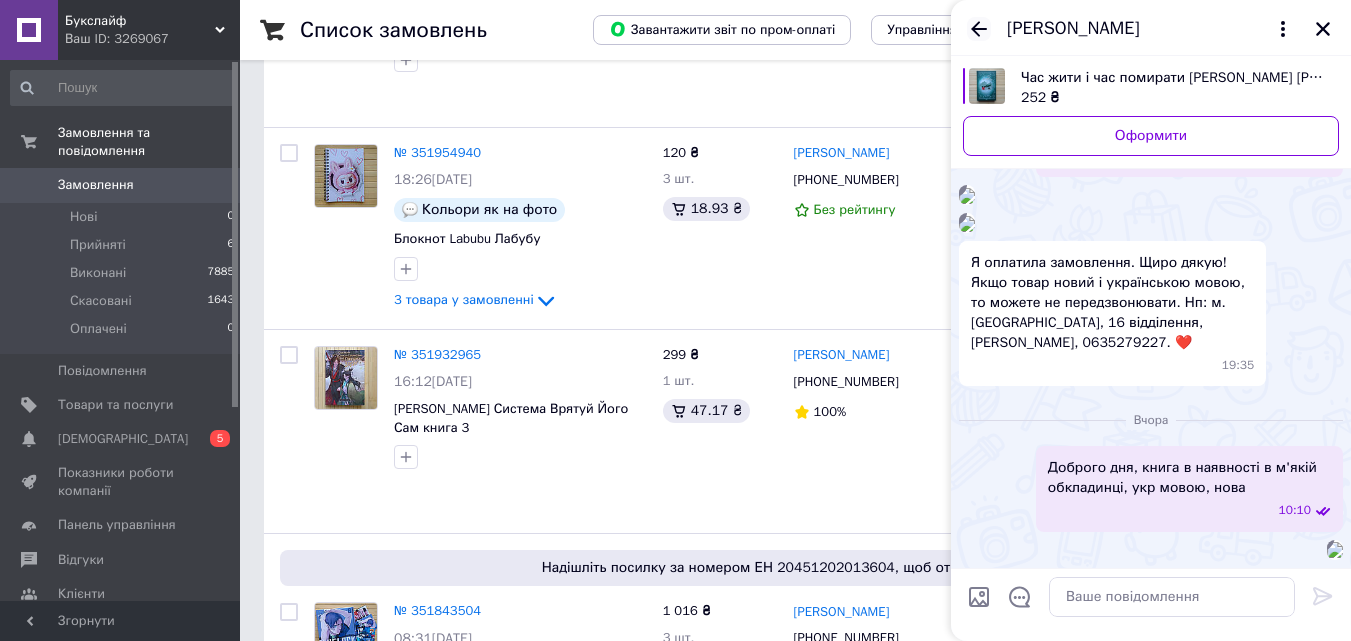 click 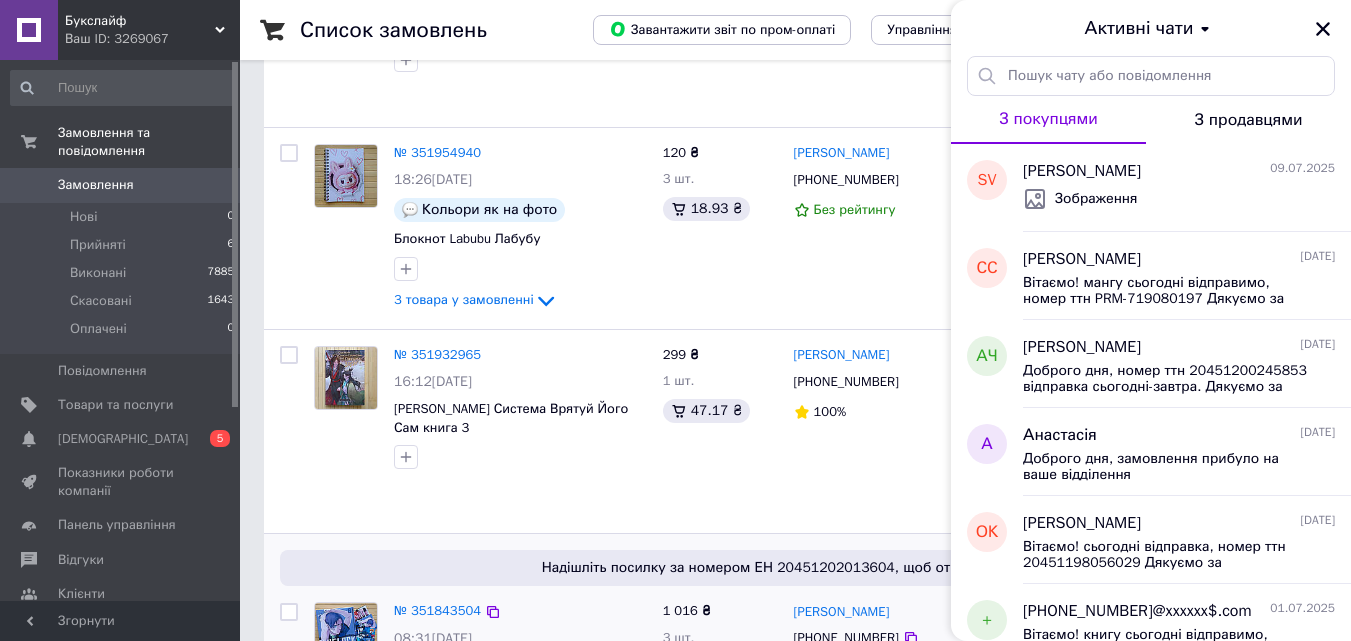 click 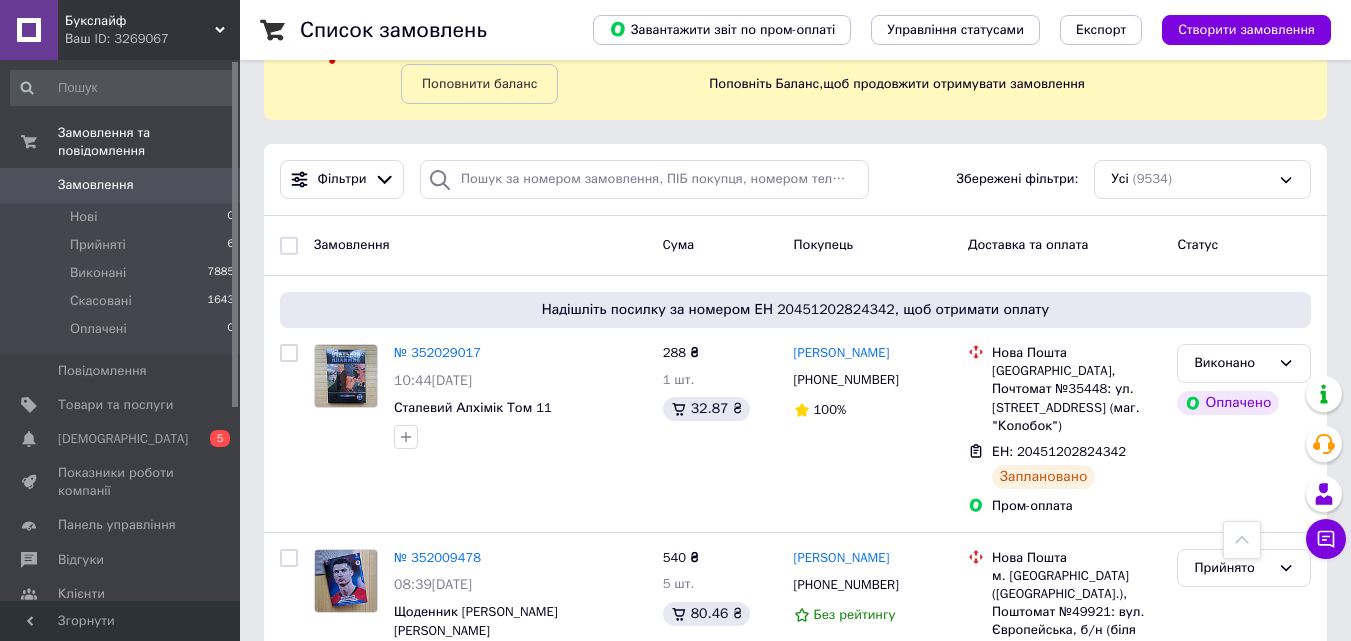 scroll, scrollTop: 0, scrollLeft: 0, axis: both 